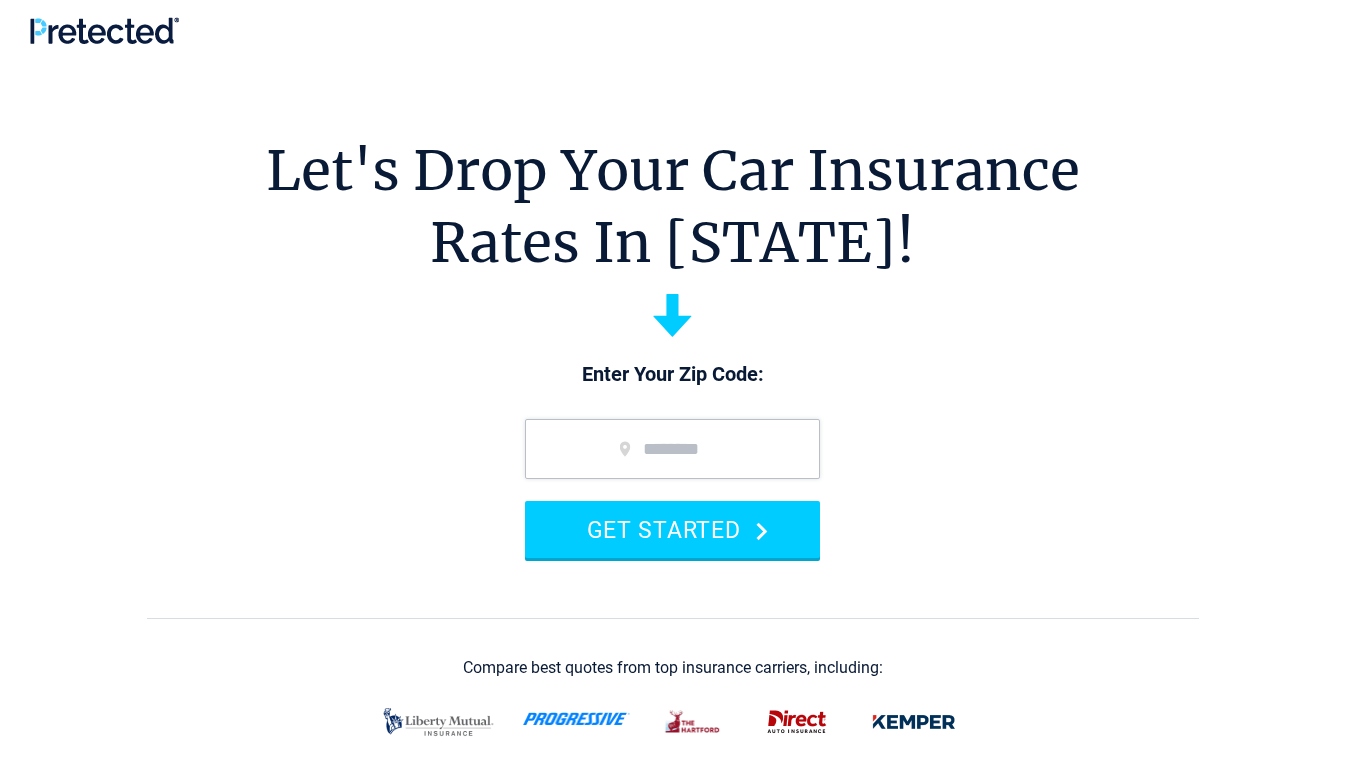 scroll, scrollTop: 0, scrollLeft: 0, axis: both 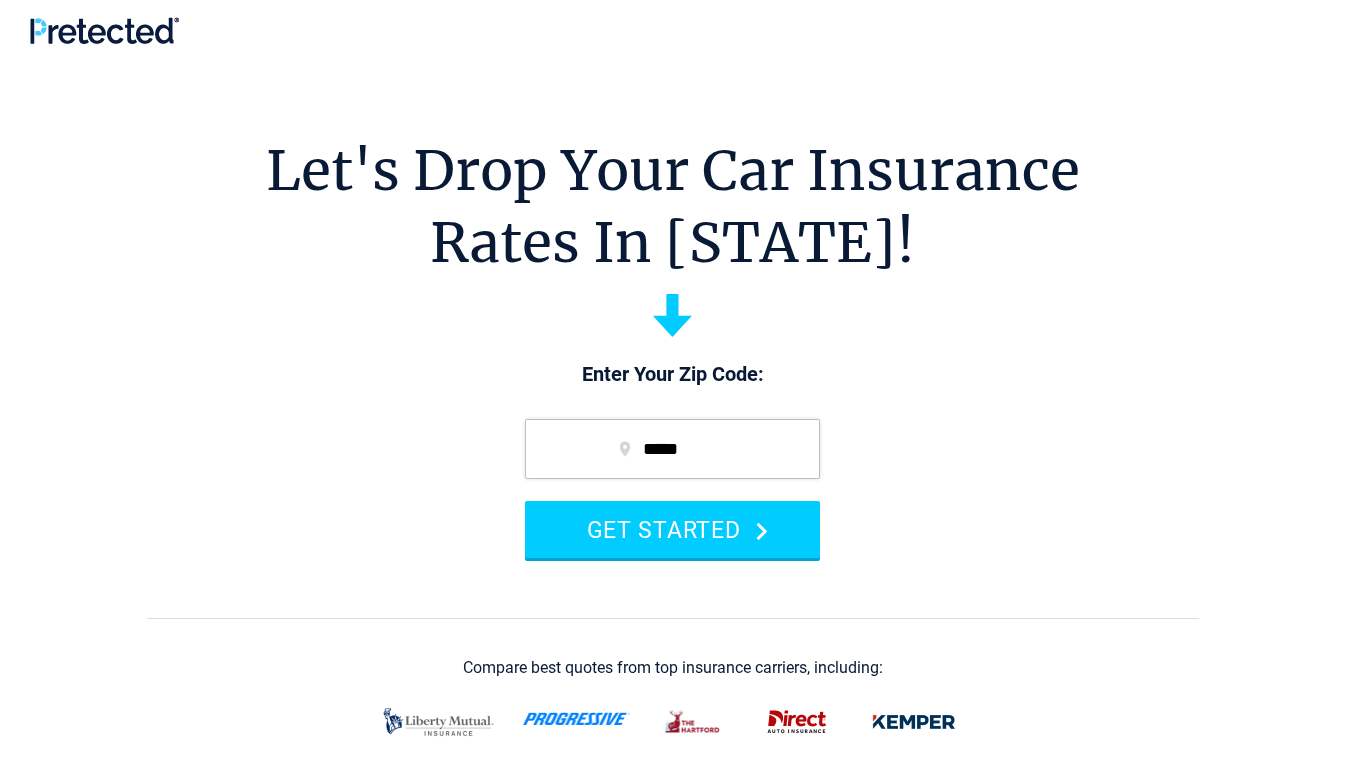 click on "GET STARTED" at bounding box center [672, 529] 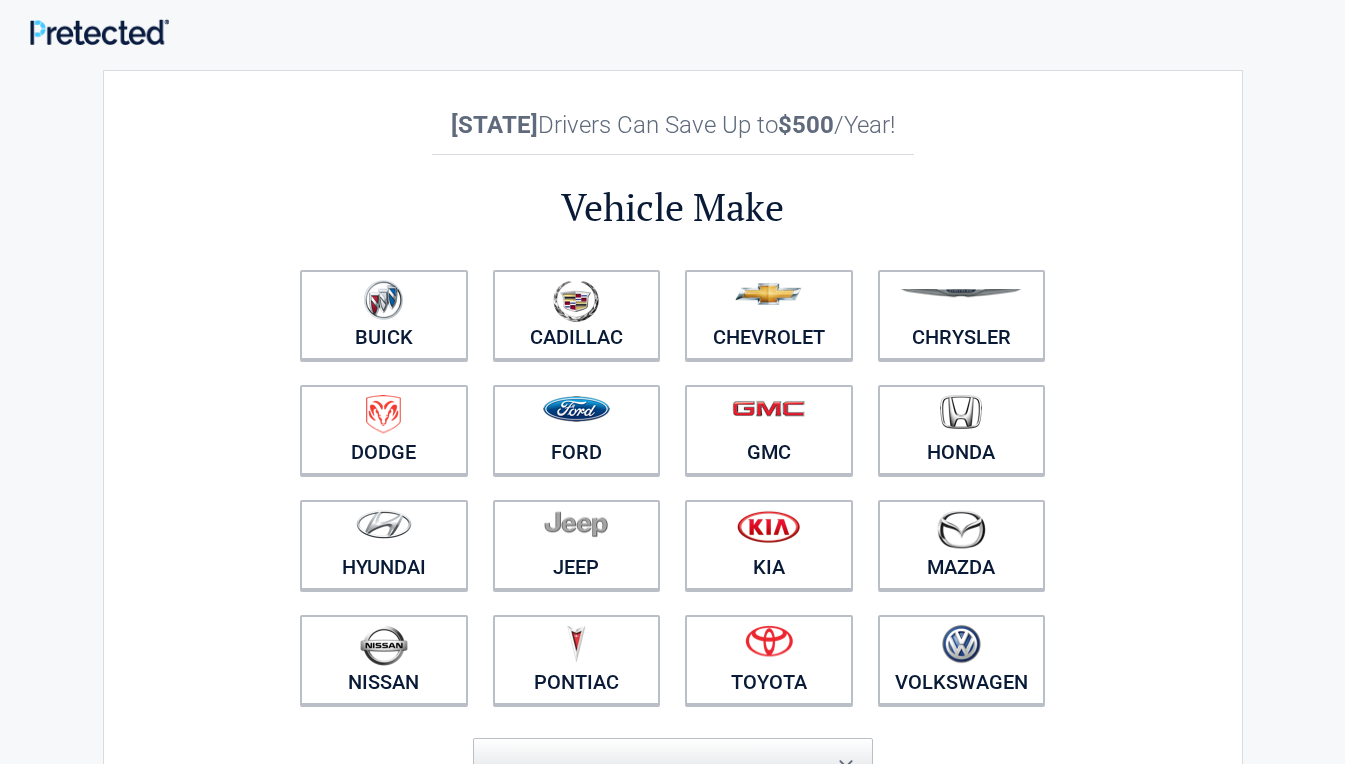 scroll, scrollTop: 0, scrollLeft: 0, axis: both 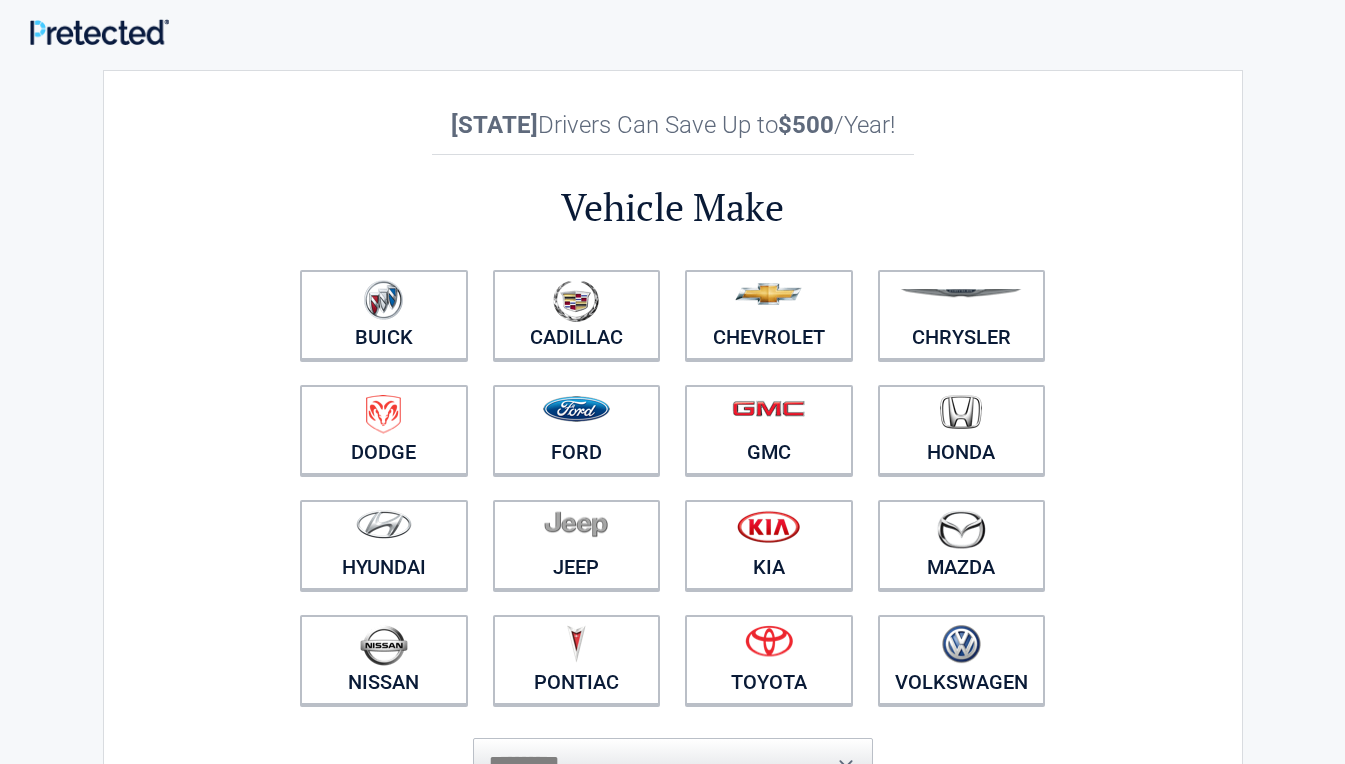 click at bounding box center [577, 417] 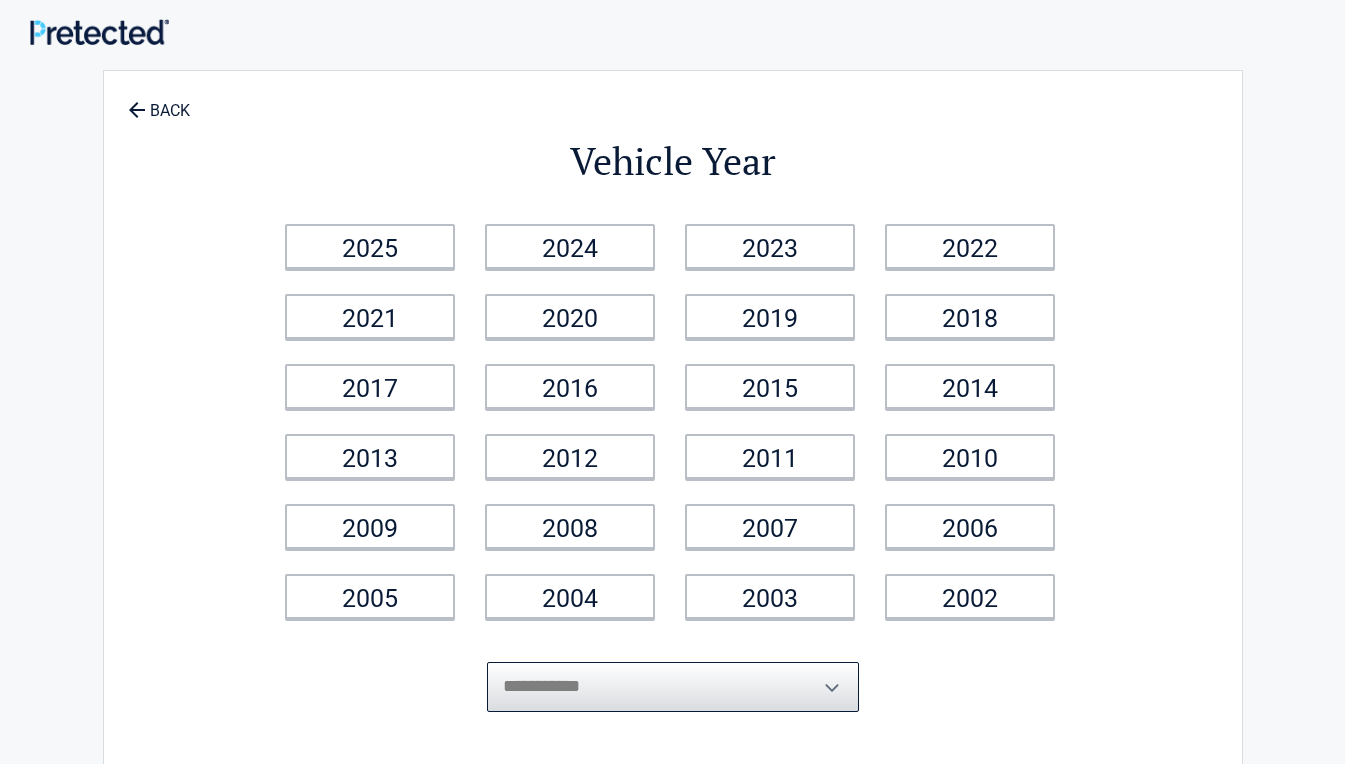 click on "**********" at bounding box center (673, 687) 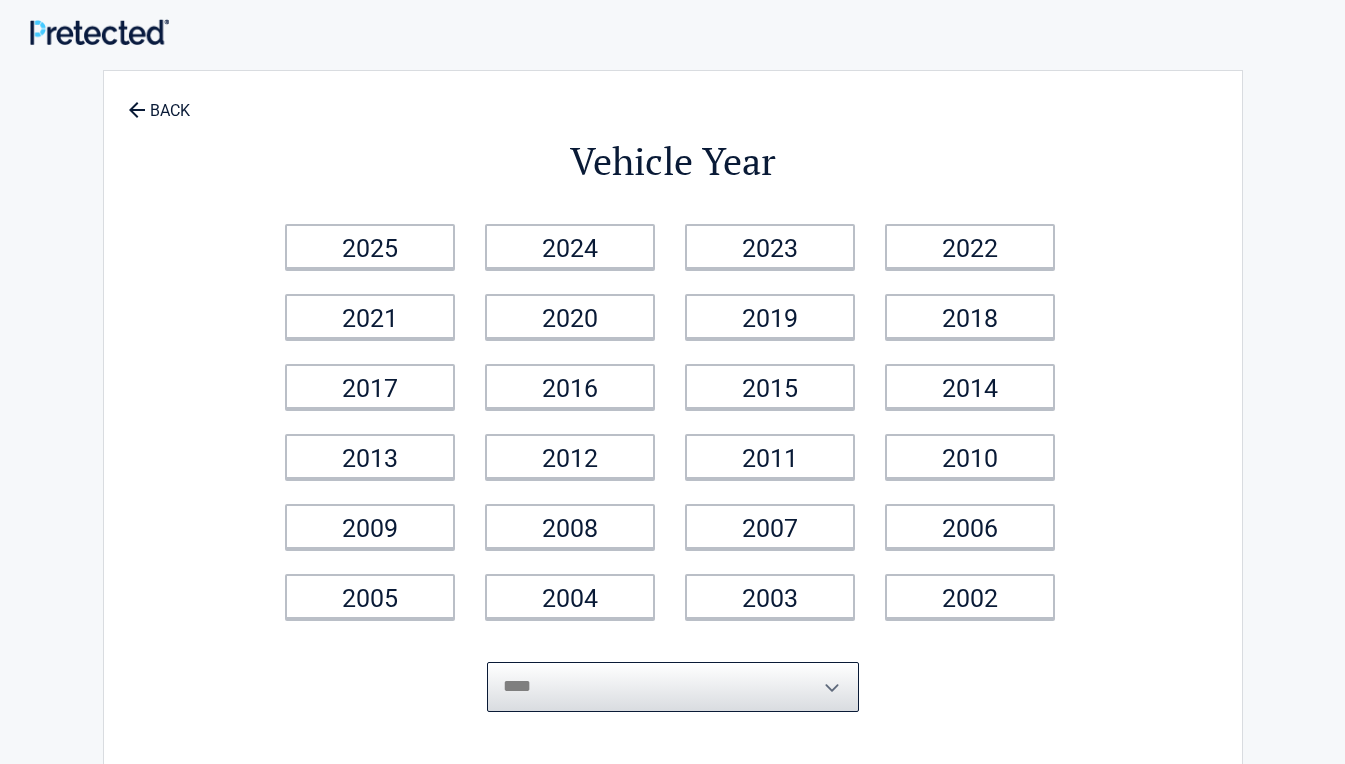 click on "**********" at bounding box center [673, 687] 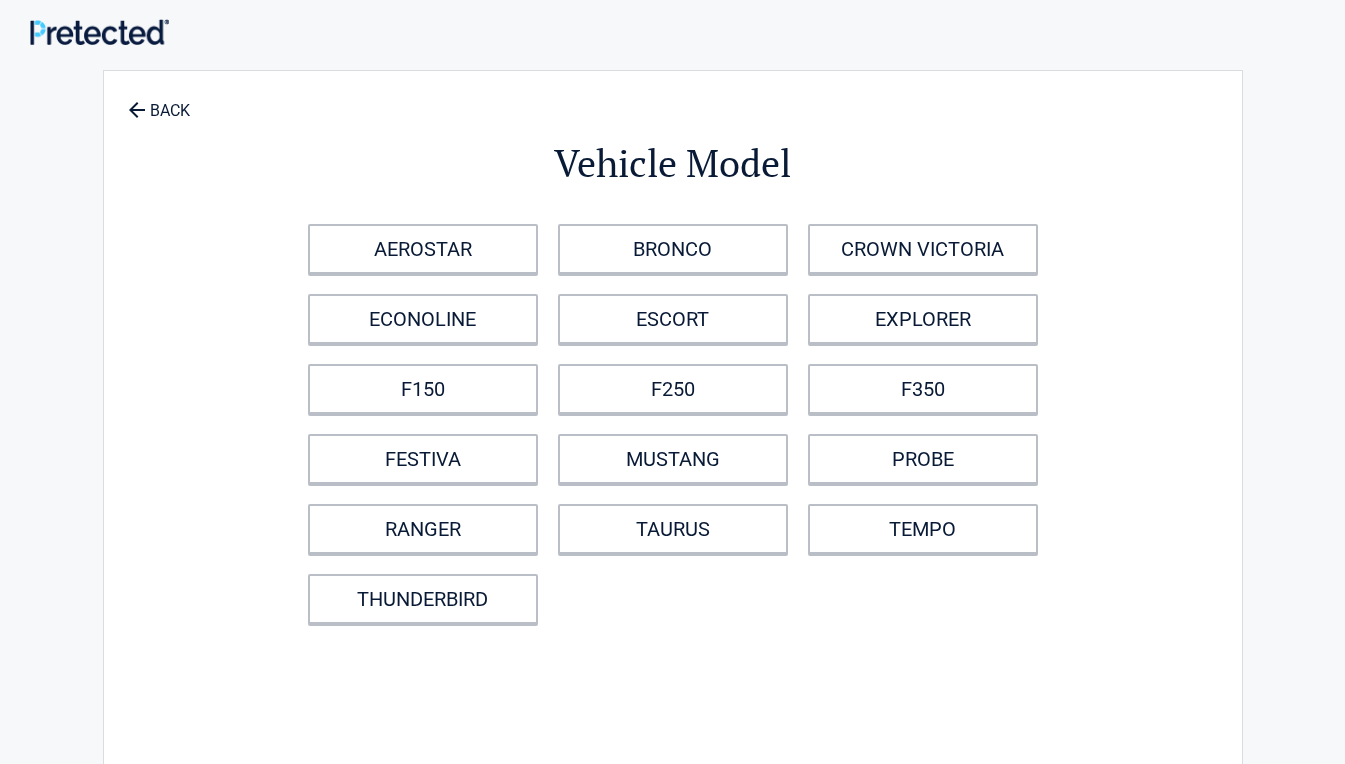click on "F250" at bounding box center [673, 389] 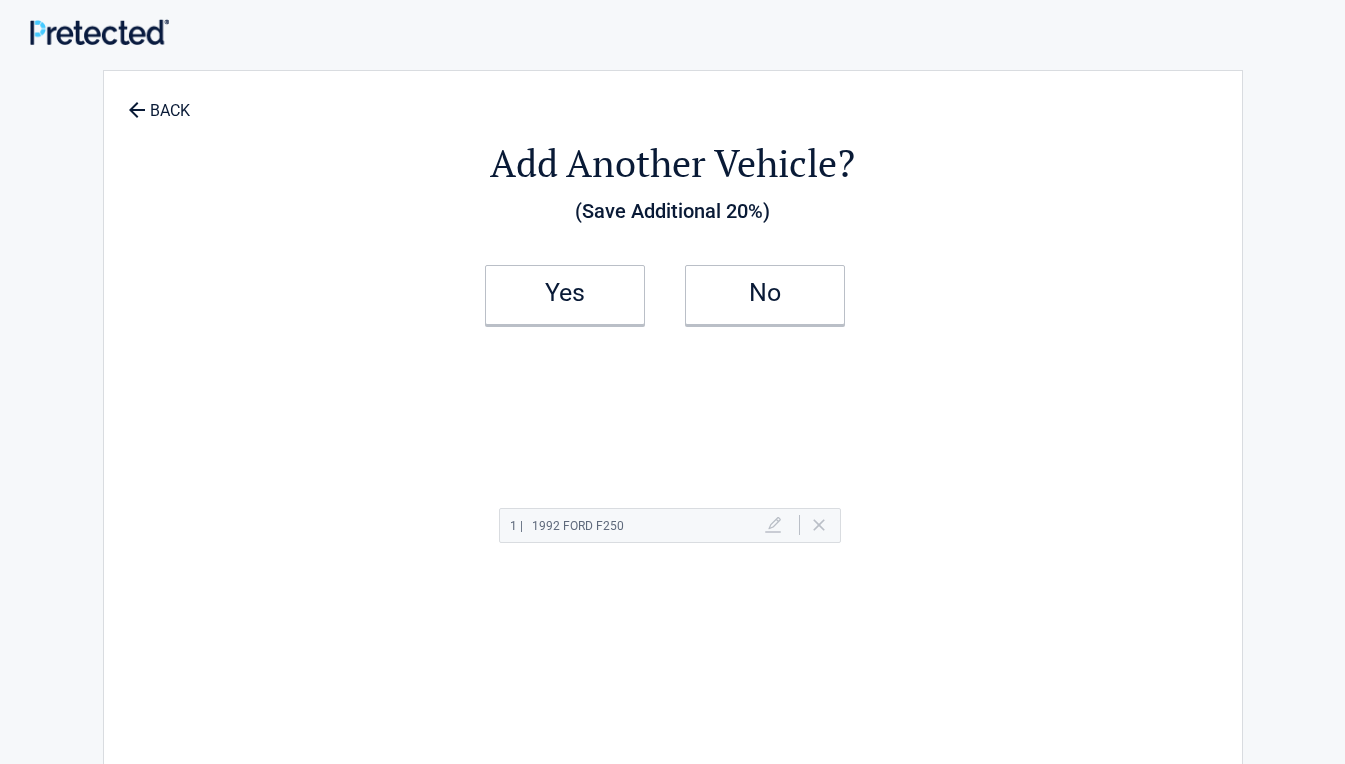 click on "No" at bounding box center [765, 293] 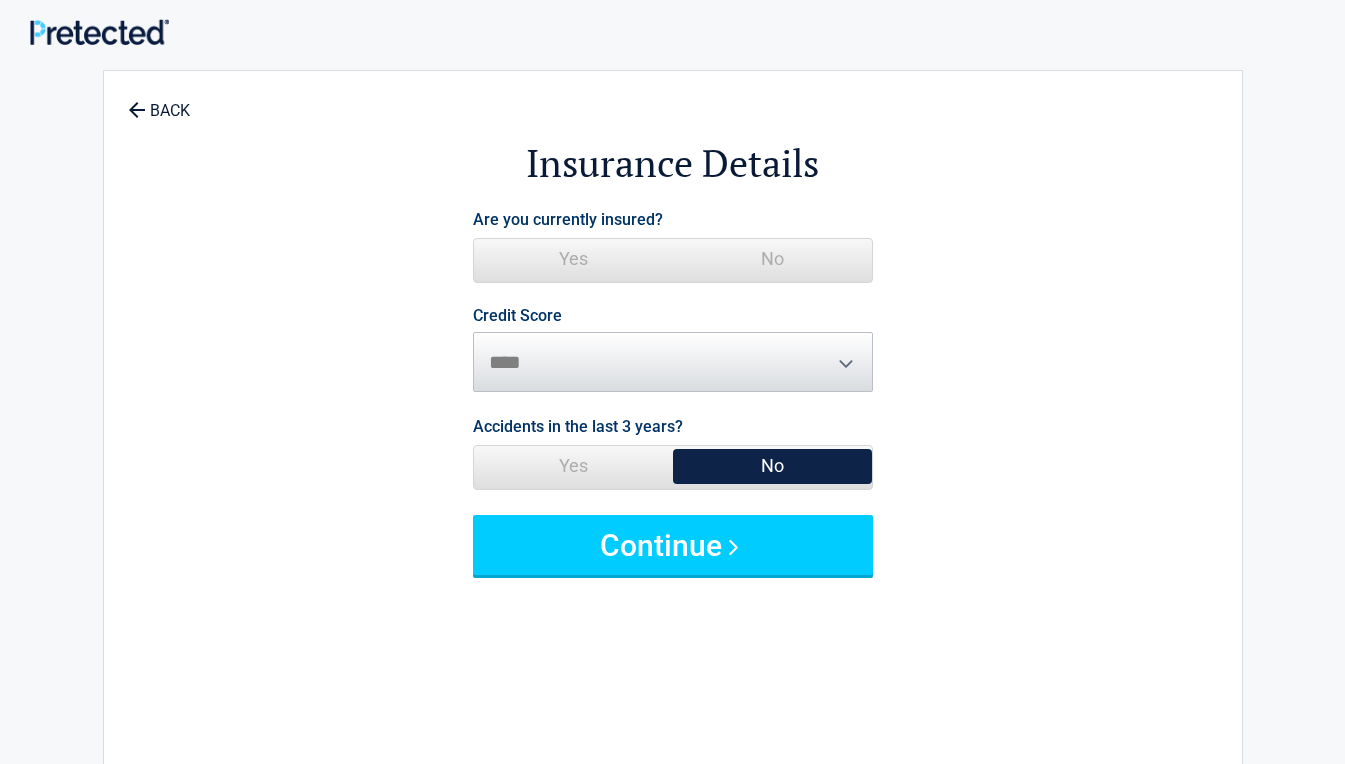 click on "No" at bounding box center [772, 259] 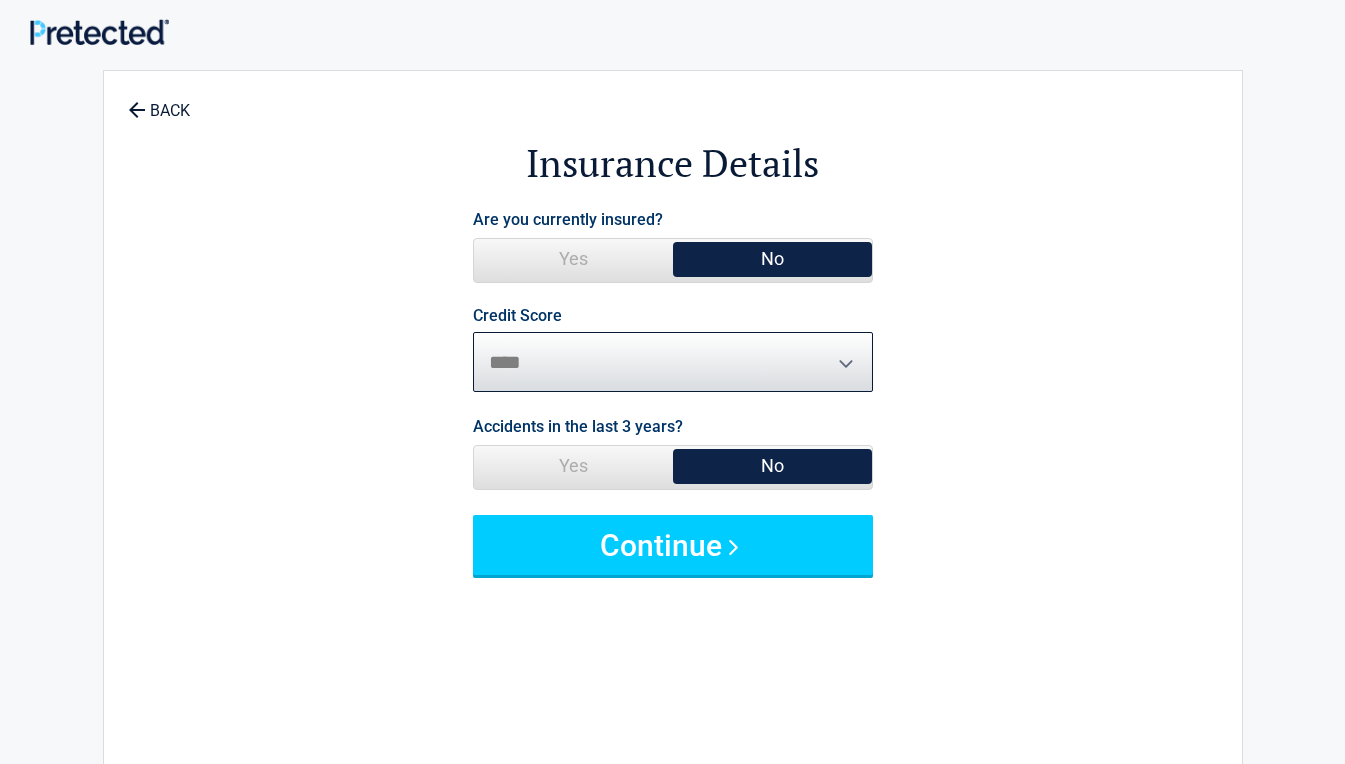 click on "*********
****
*******
****" at bounding box center [673, 362] 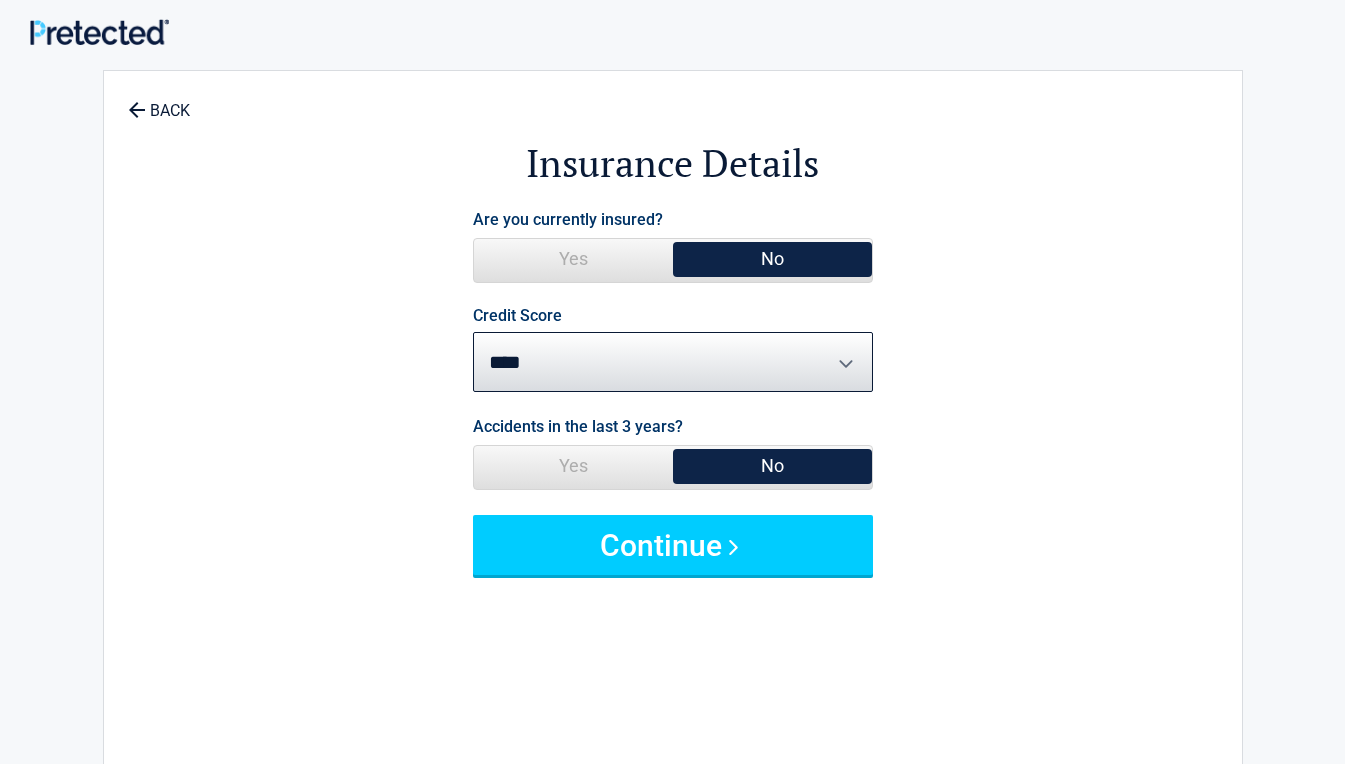 click on "Yes" at bounding box center [573, 466] 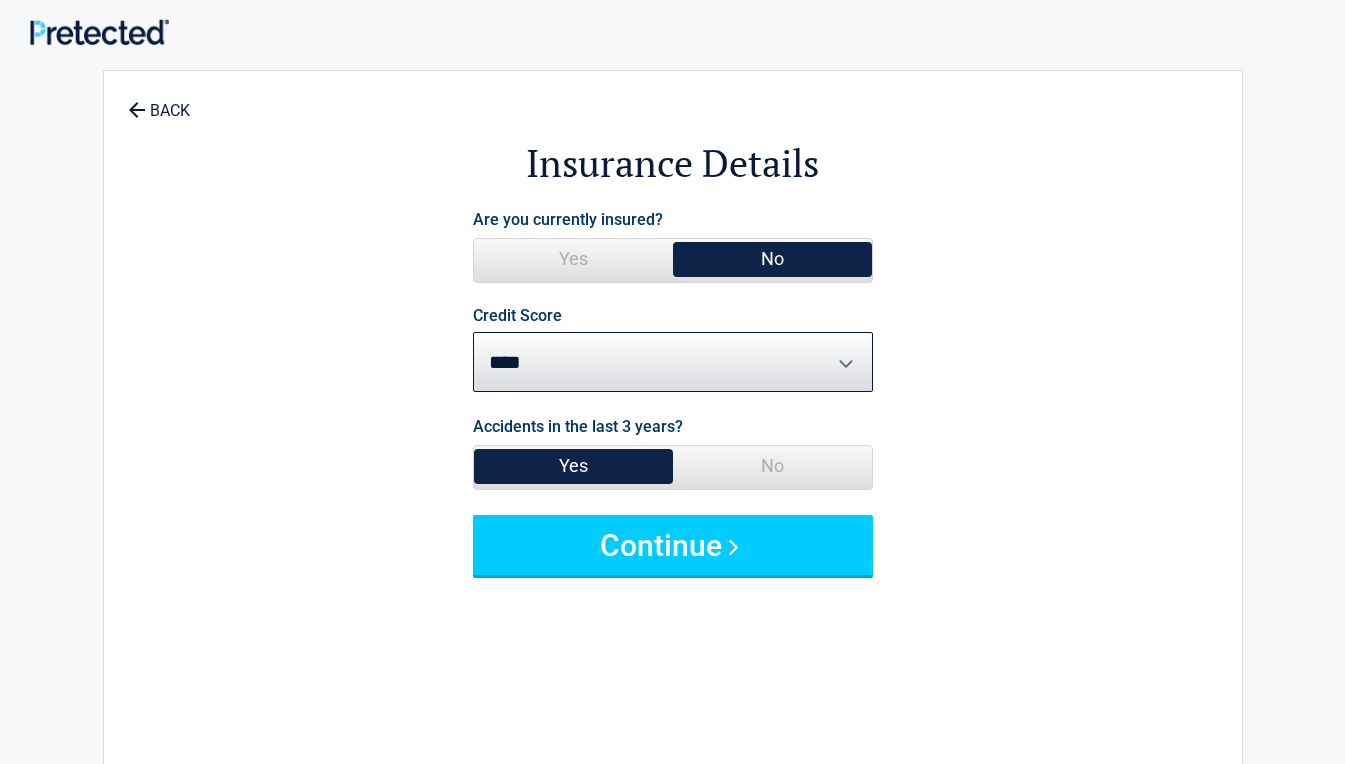 click on "Continue" at bounding box center [673, 545] 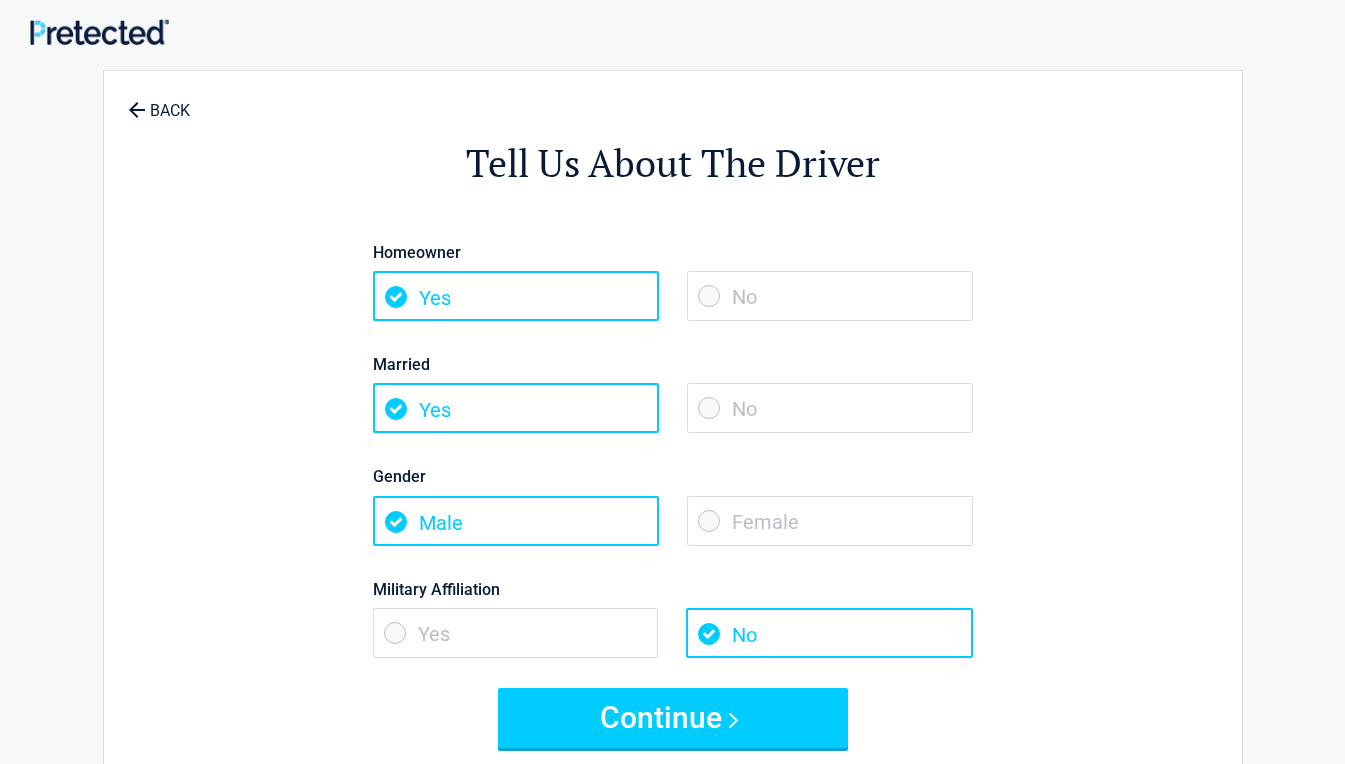 click on "No" at bounding box center (830, 296) 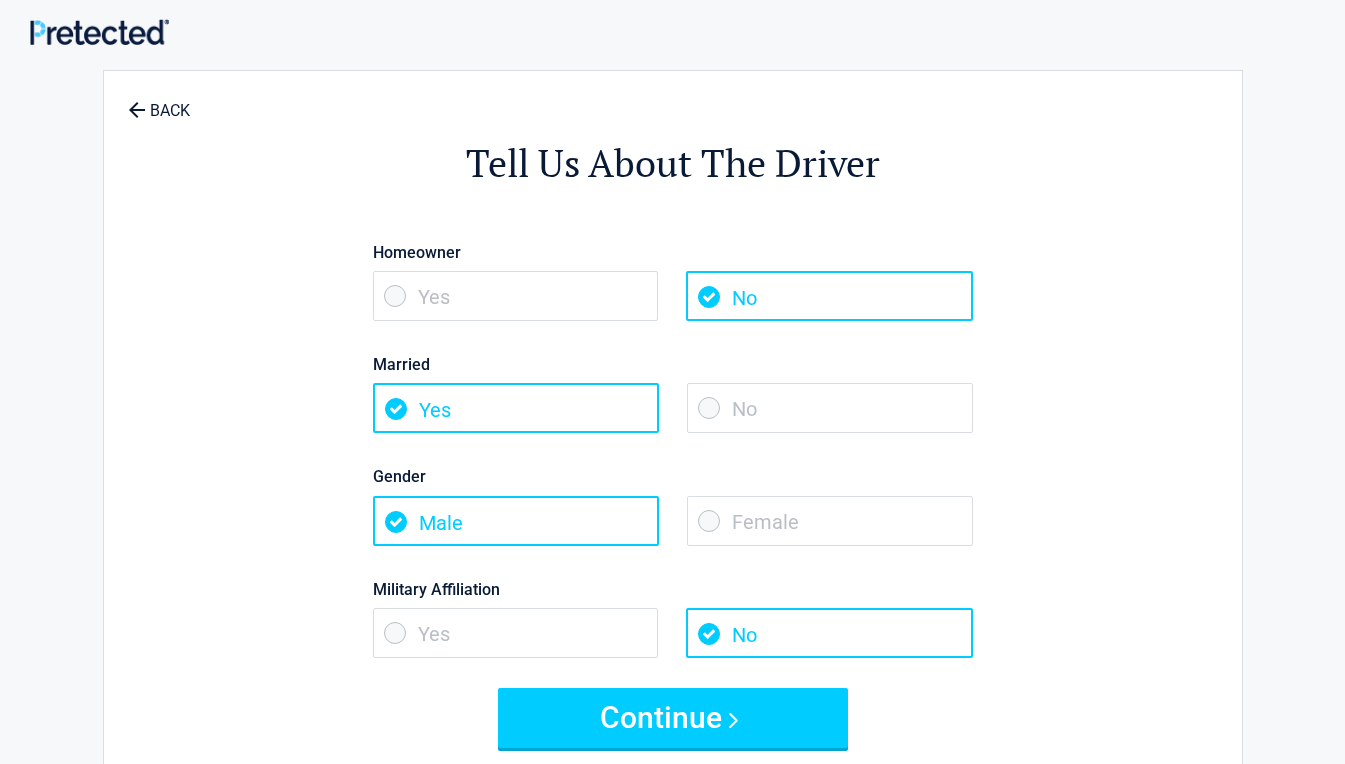 click on "No" at bounding box center [830, 408] 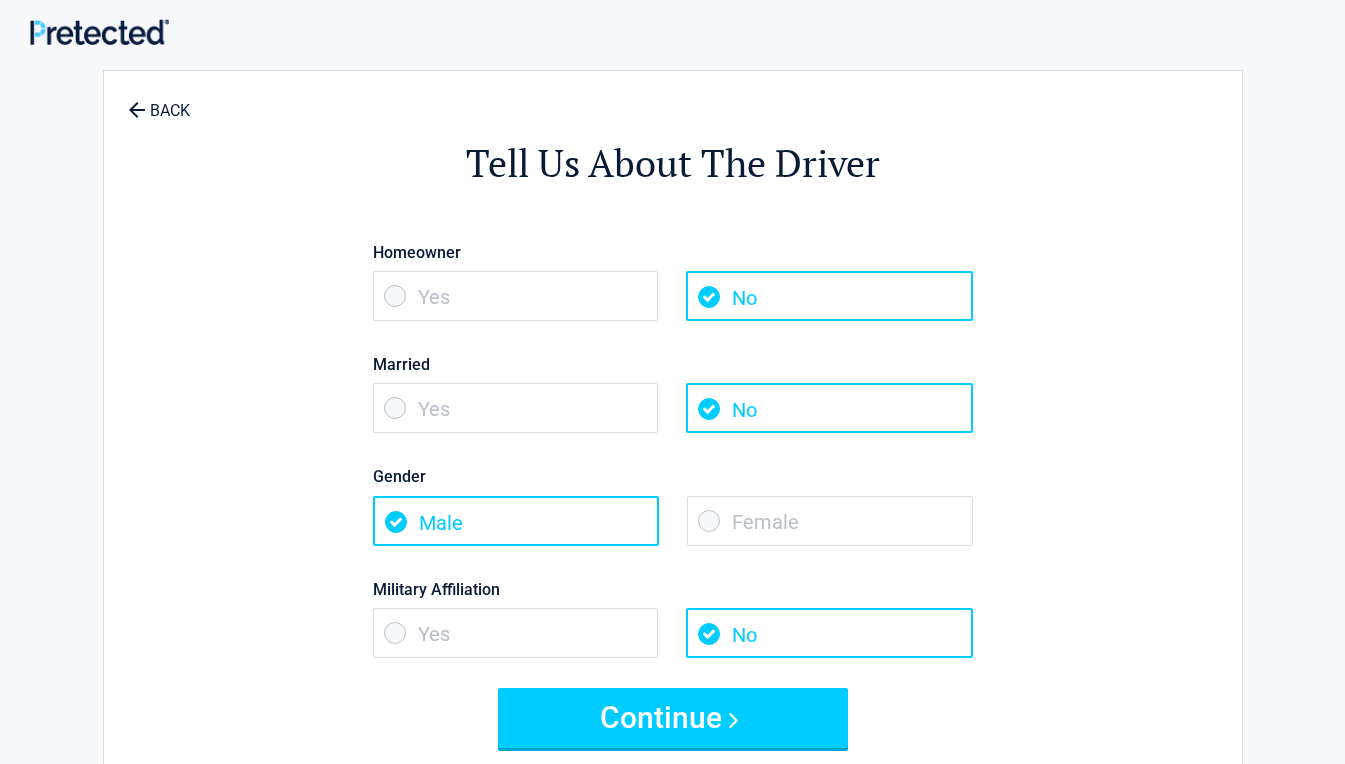 click on "Female" at bounding box center [830, 521] 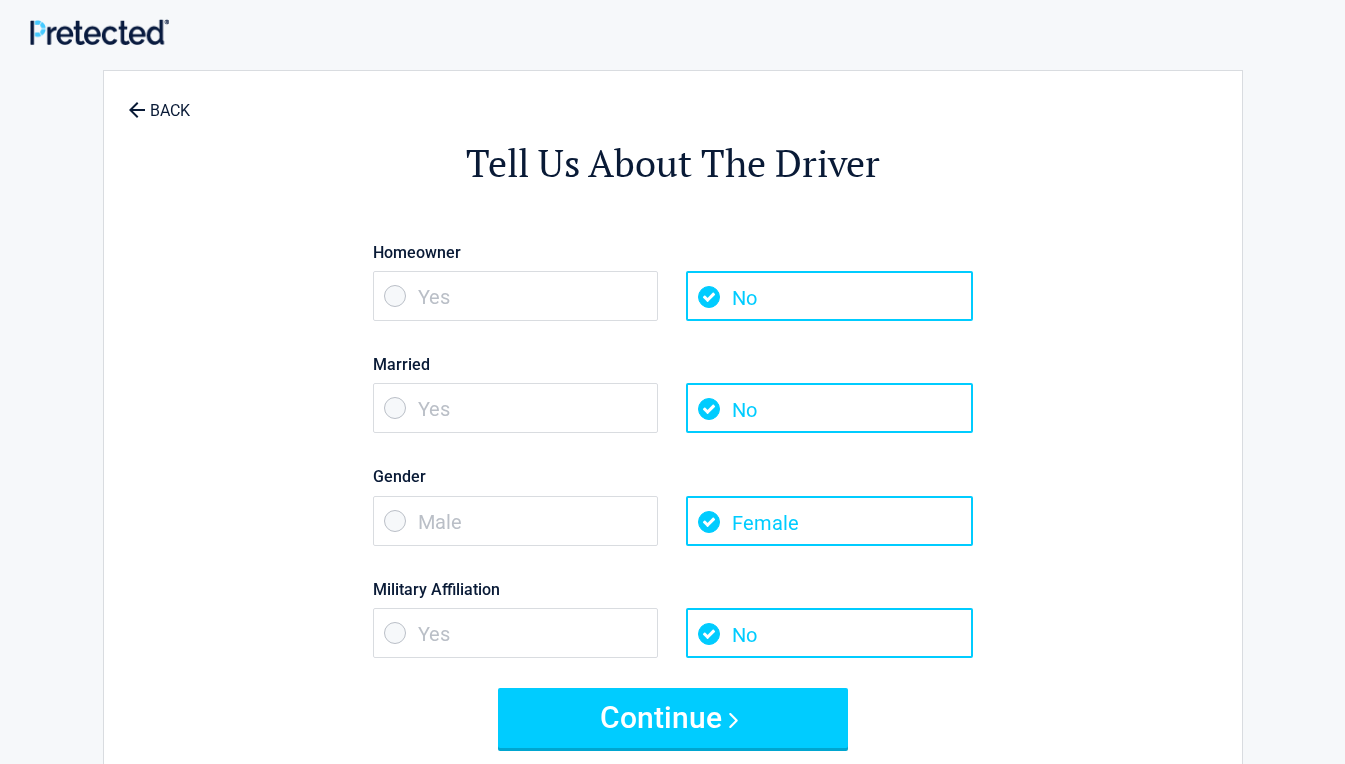 click on "Continue" at bounding box center [673, 718] 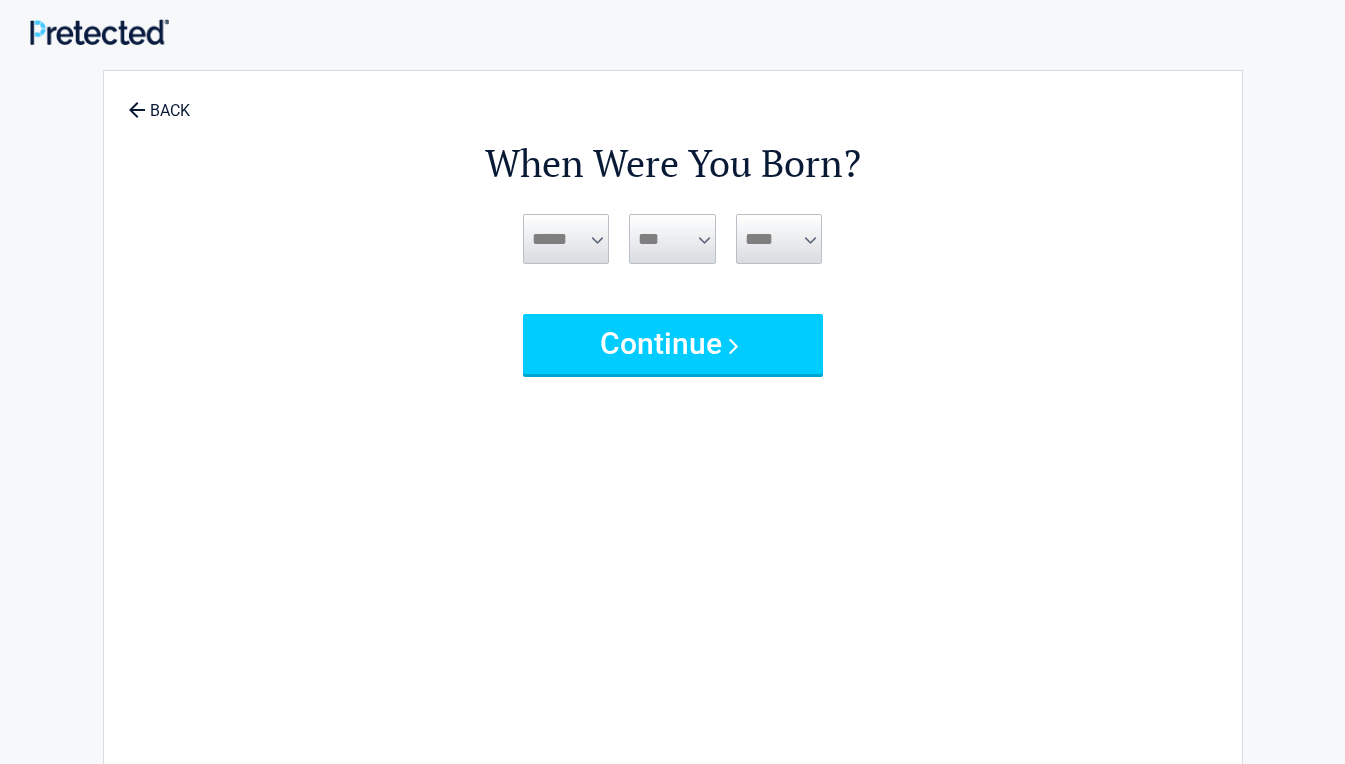 click on "*****
***
***
***
***
***
***
***
***
***
***
***
***" at bounding box center [566, 239] 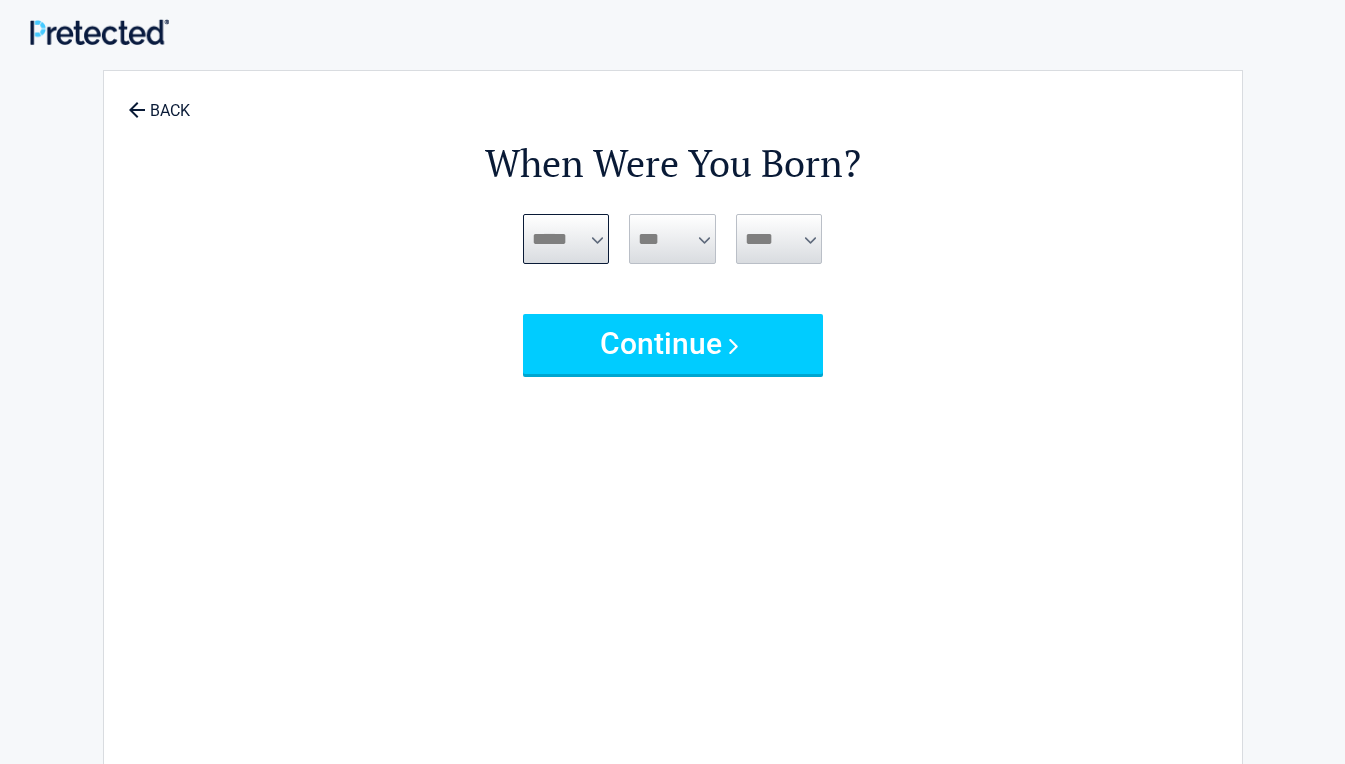 click on "*****
***
***
***
***
***
***
***
***
***
***
***
***" at bounding box center (566, 239) 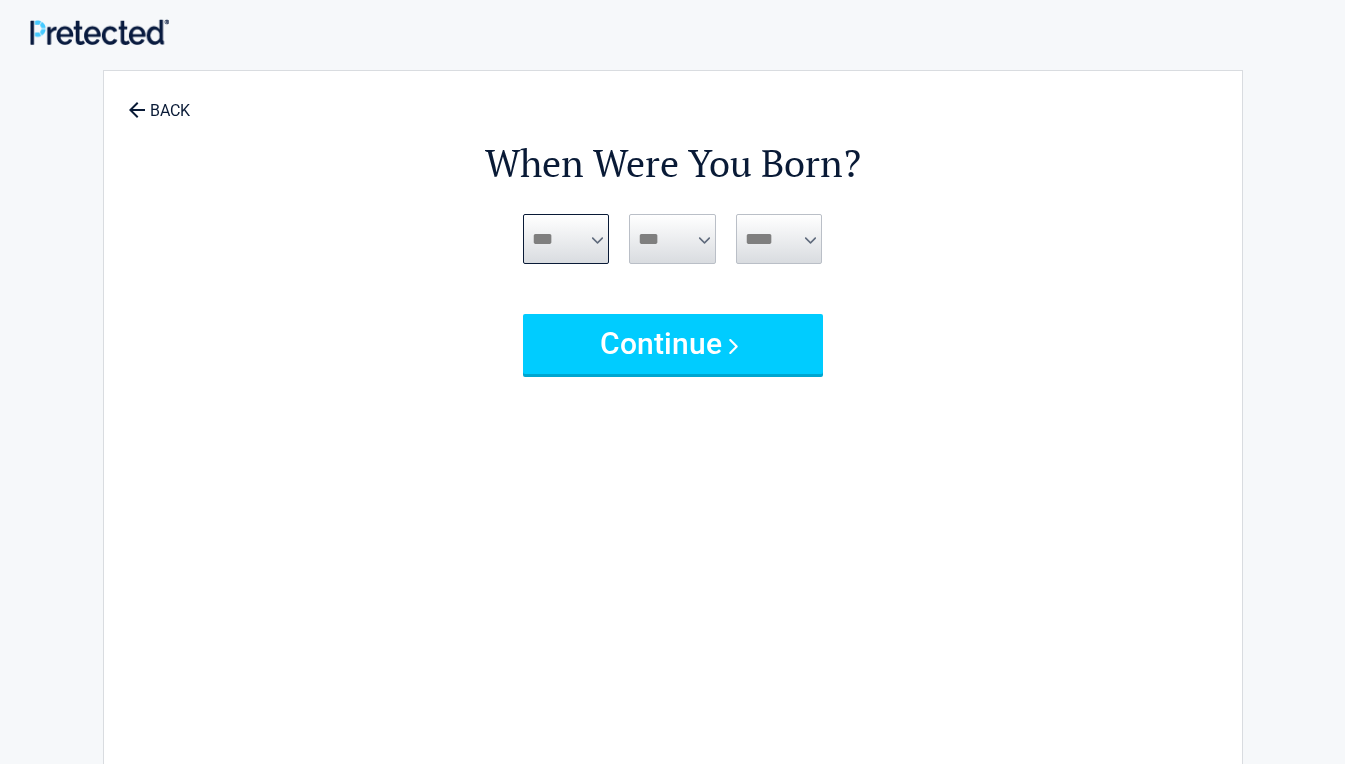 click on "*****
***
***
***
***
***
***
***
***
***
***
***
***" at bounding box center [566, 239] 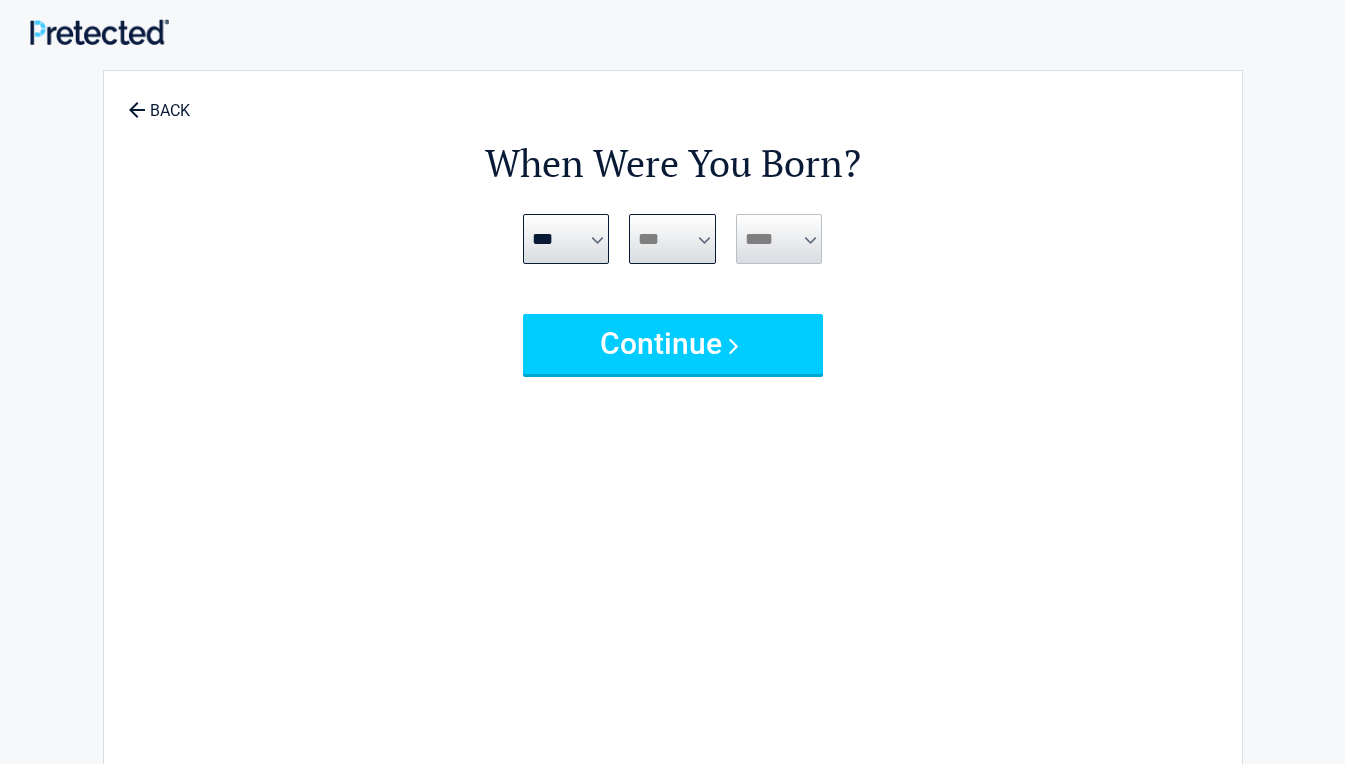 click on "*** * * * * * * * * * ** ** ** ** ** ** ** ** ** ** ** ** ** ** ** ** ** ** ** ** ** **" at bounding box center [672, 239] 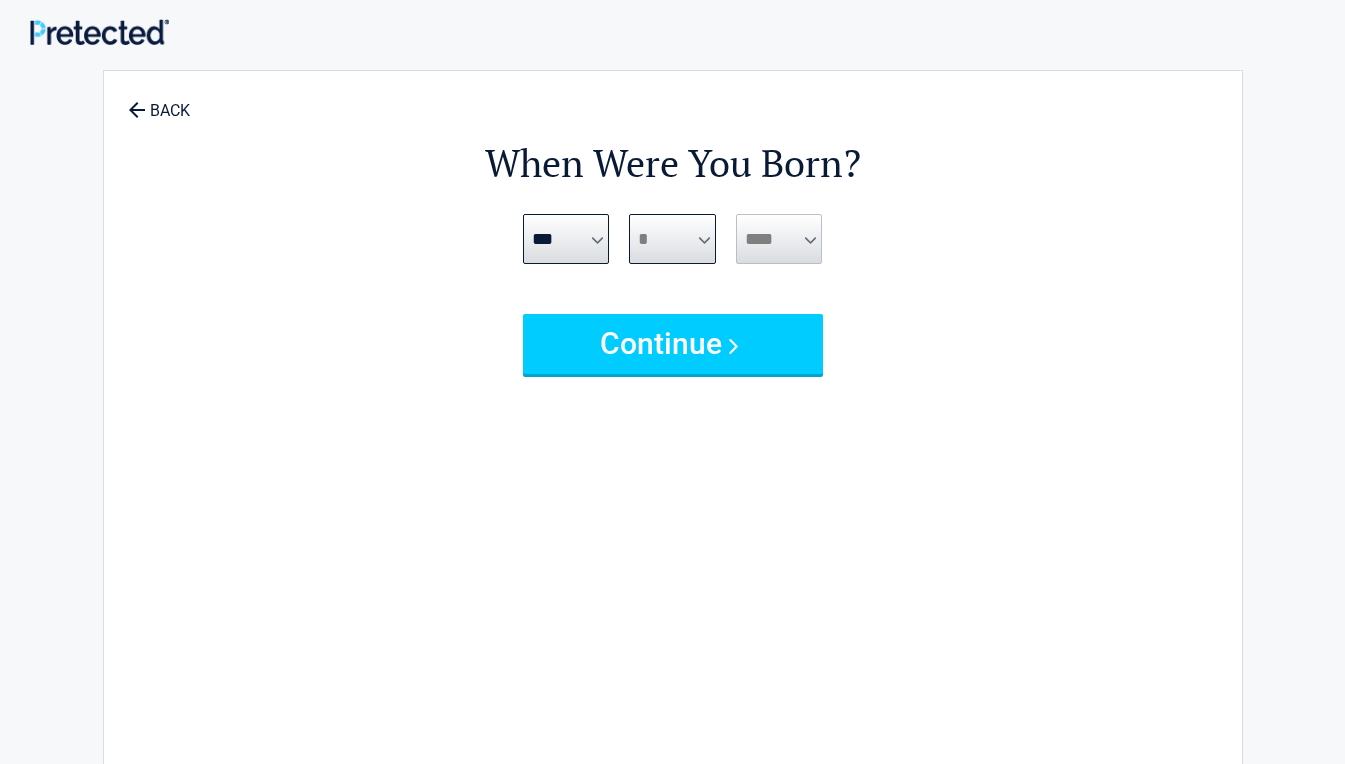 click on "*** * * * * * * * * * ** ** ** ** ** ** ** ** ** ** ** ** ** ** ** ** ** ** ** ** ** **" at bounding box center (672, 239) 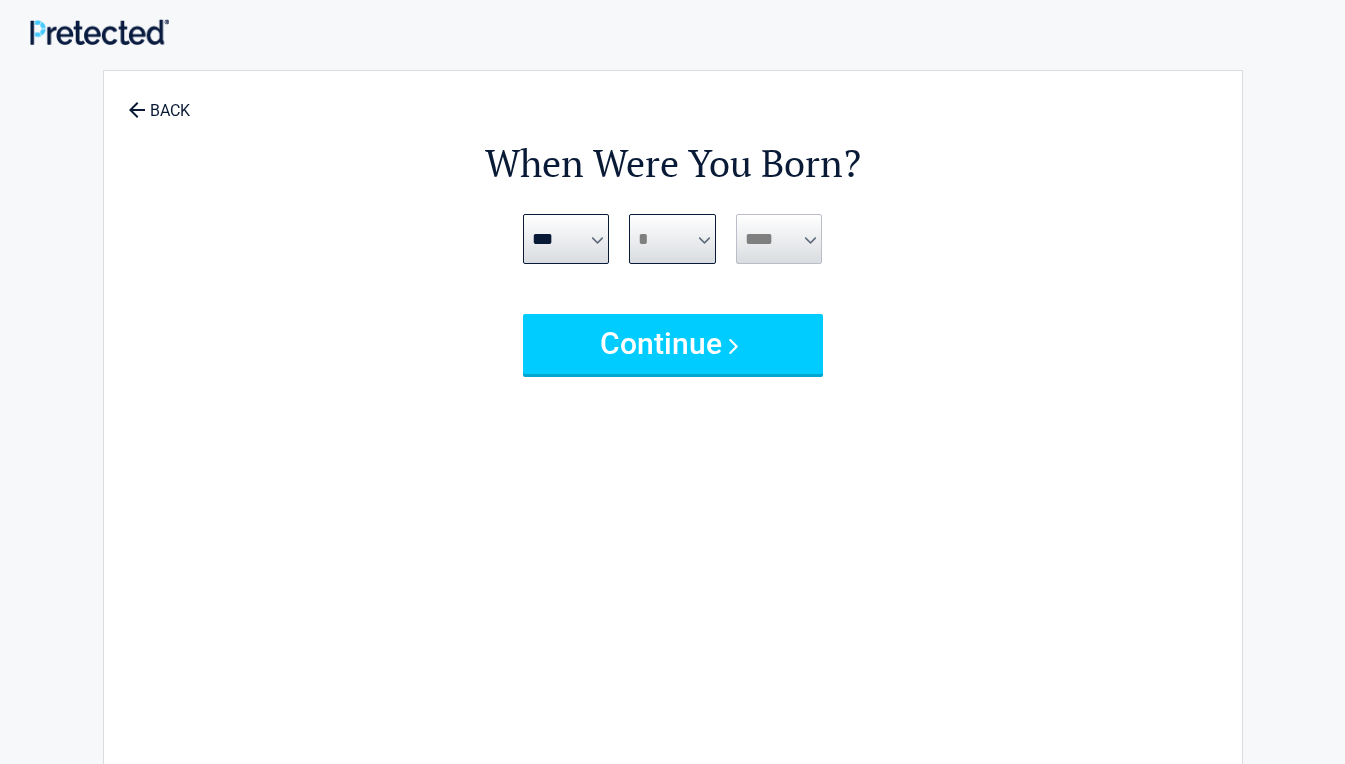 select on "*" 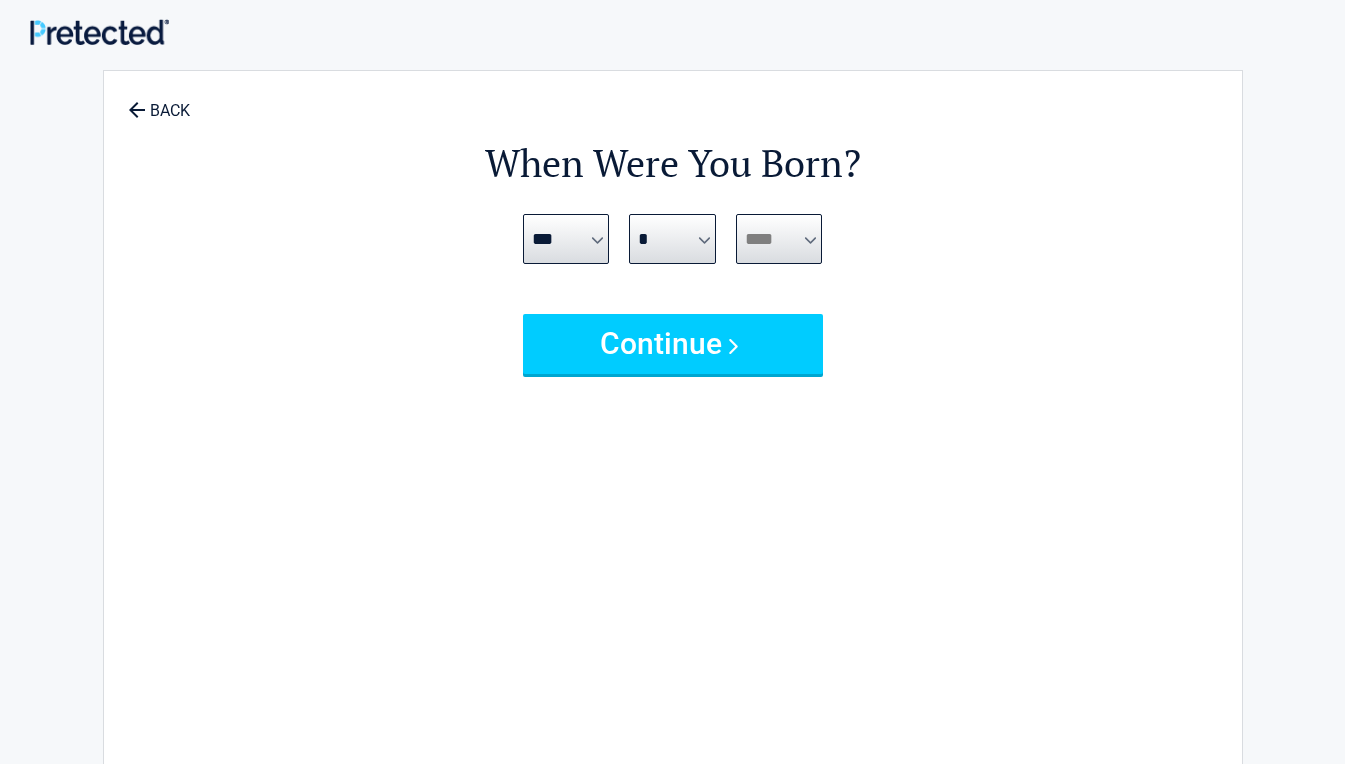 click on "****
****
****
****
****
****
****
****
****
****
****
****
****
****
****
****
****
****
****
****
****
****
****
****
****
****
****
****
****
****
****
****
****
****
****
****
****
****
****
****
****
****
****
****
****
****
****
****
****
****
****
****
****
****
****
****
****
****
****
****
****
****
****
****" at bounding box center [779, 239] 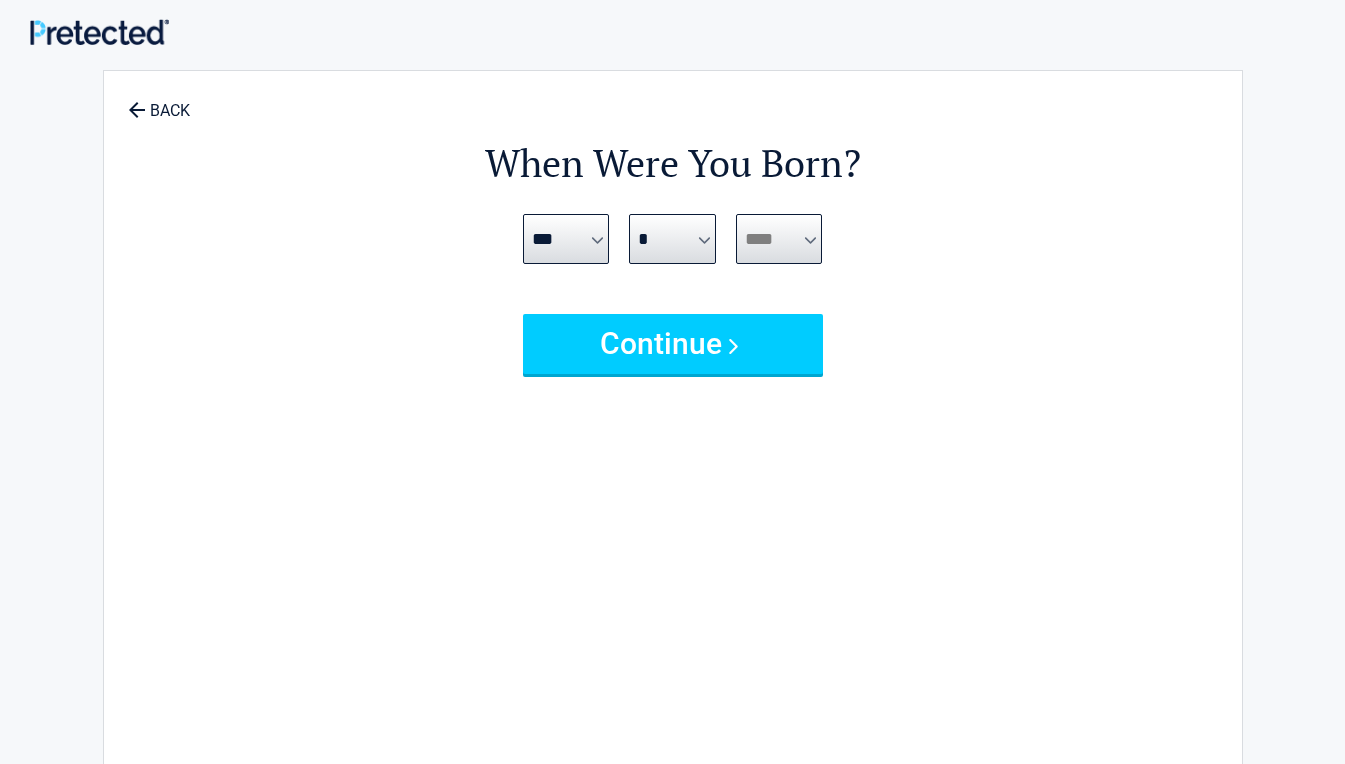select on "****" 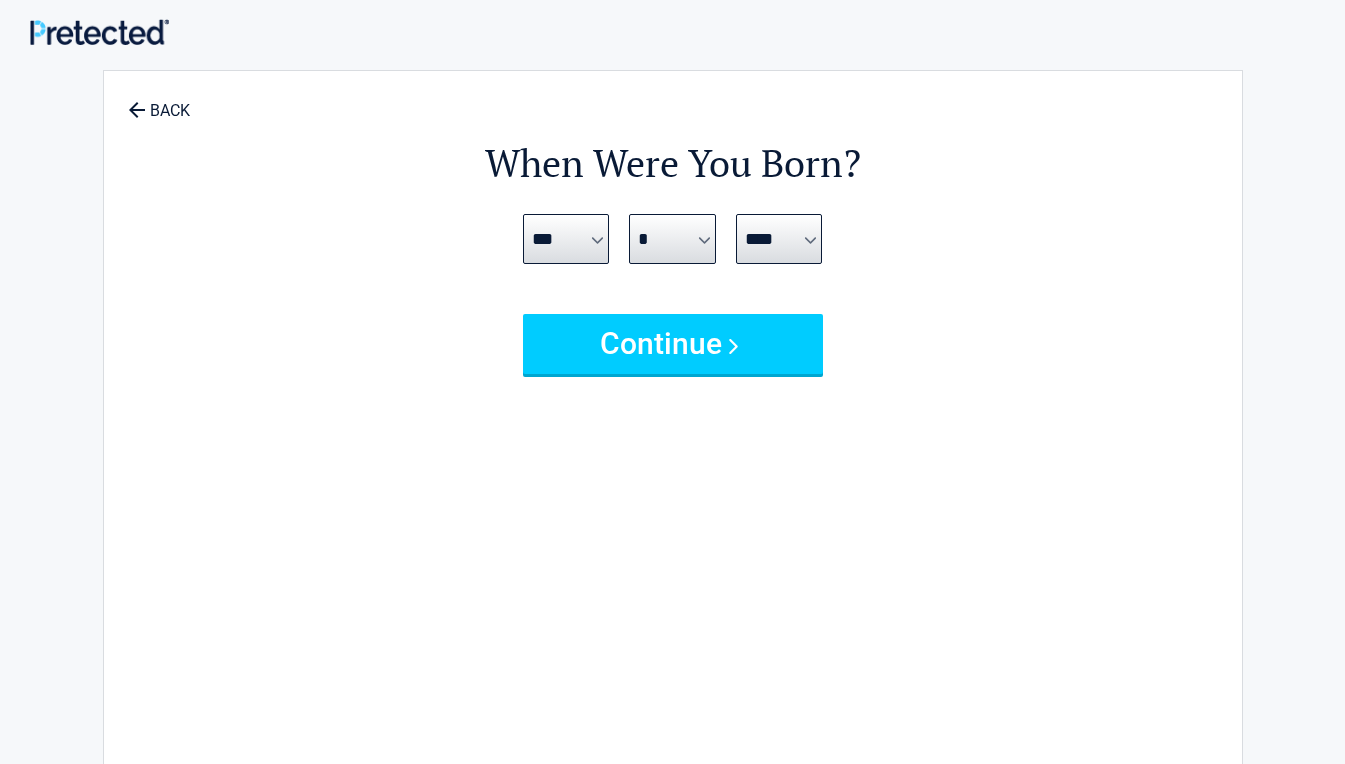 click on "Continue" at bounding box center [673, 344] 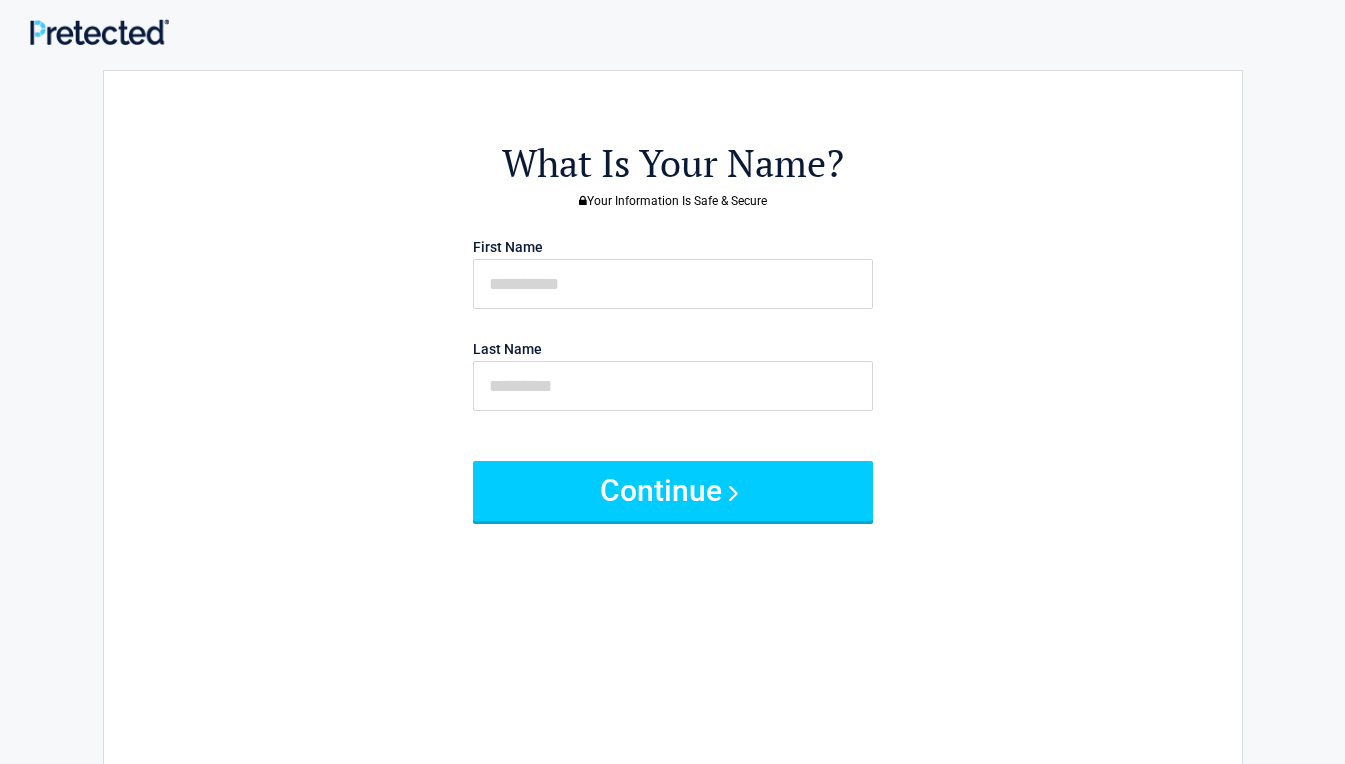 click on "First Name" at bounding box center [673, 270] 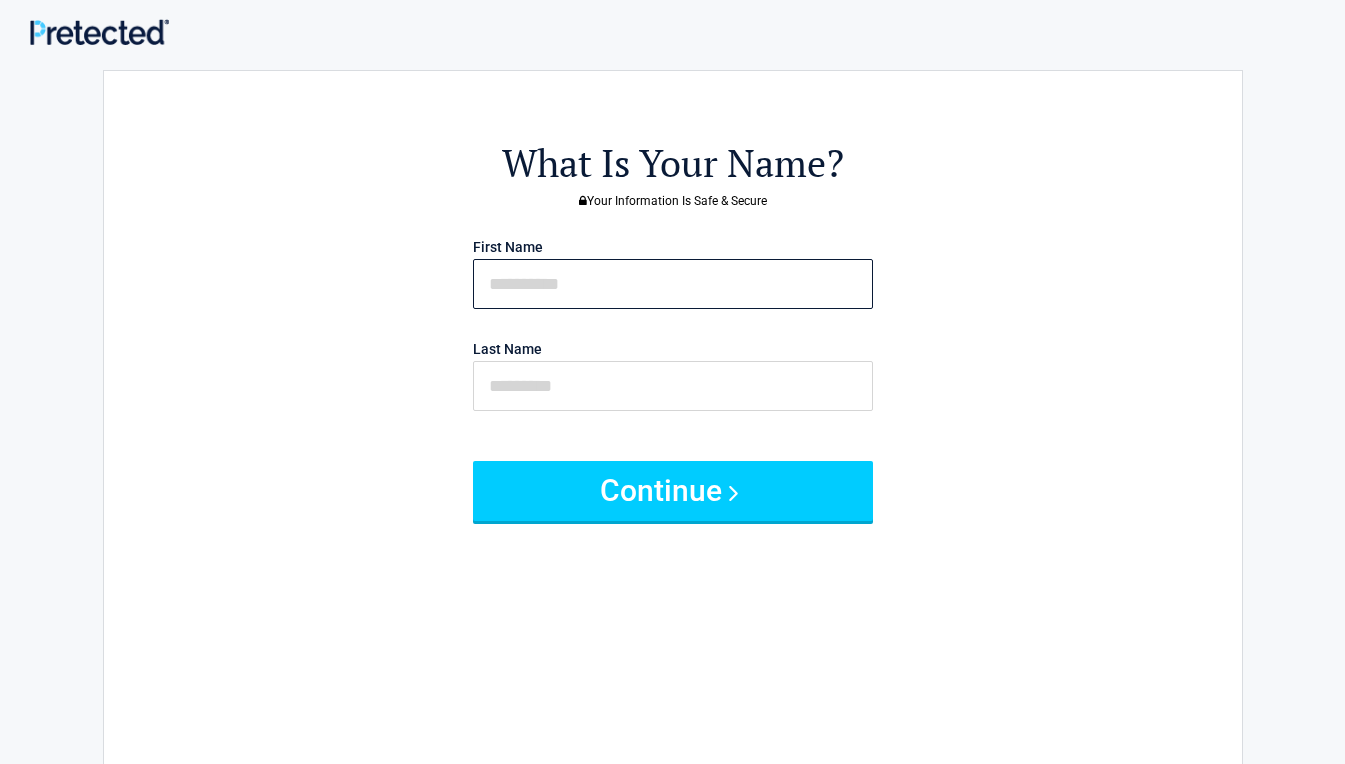 click at bounding box center (673, 284) 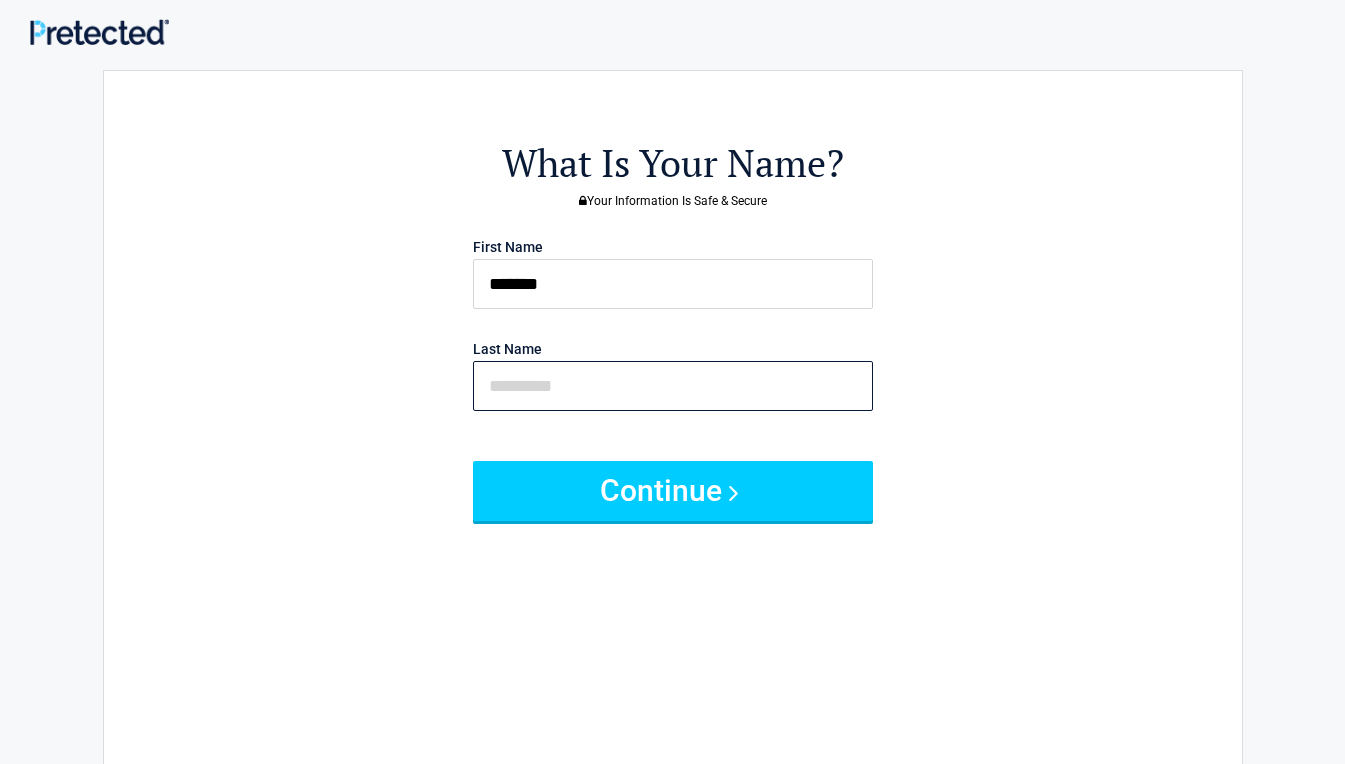 click at bounding box center (673, 386) 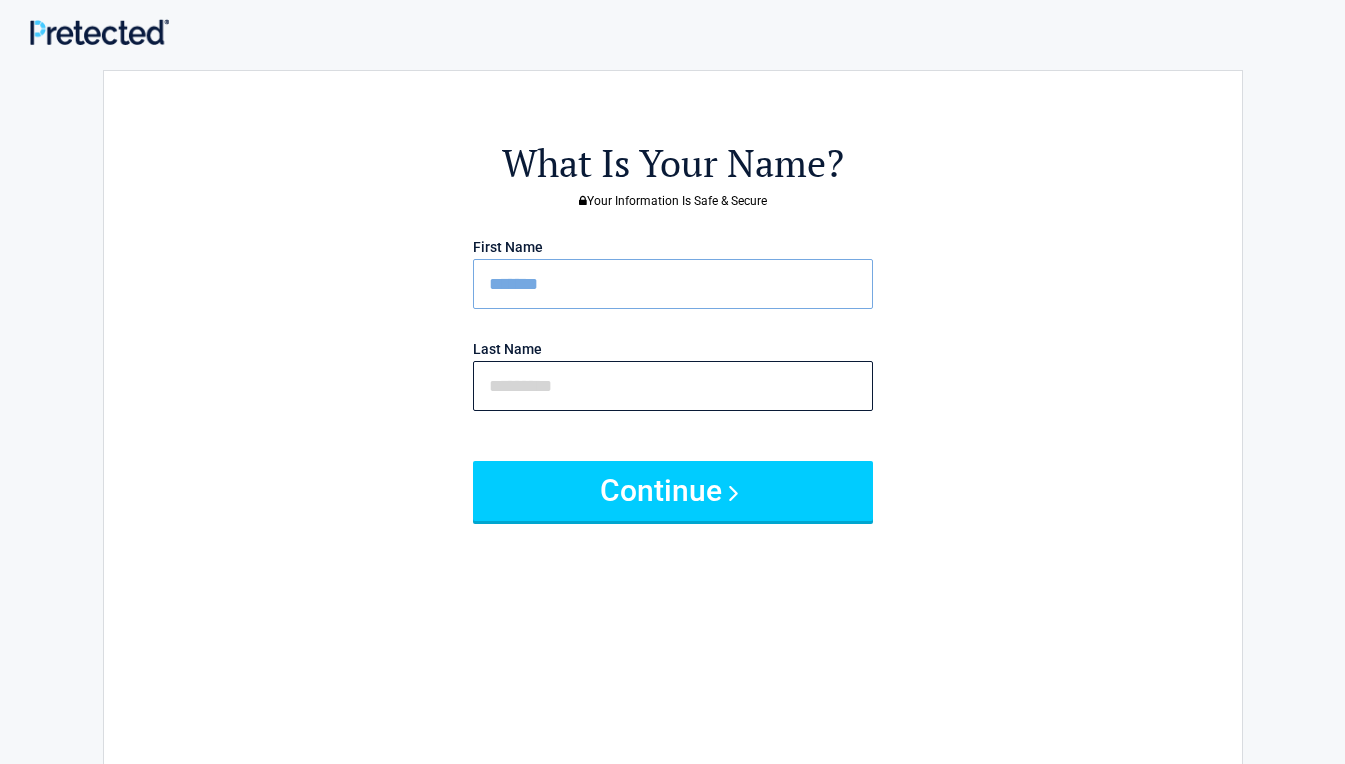 type on "*******" 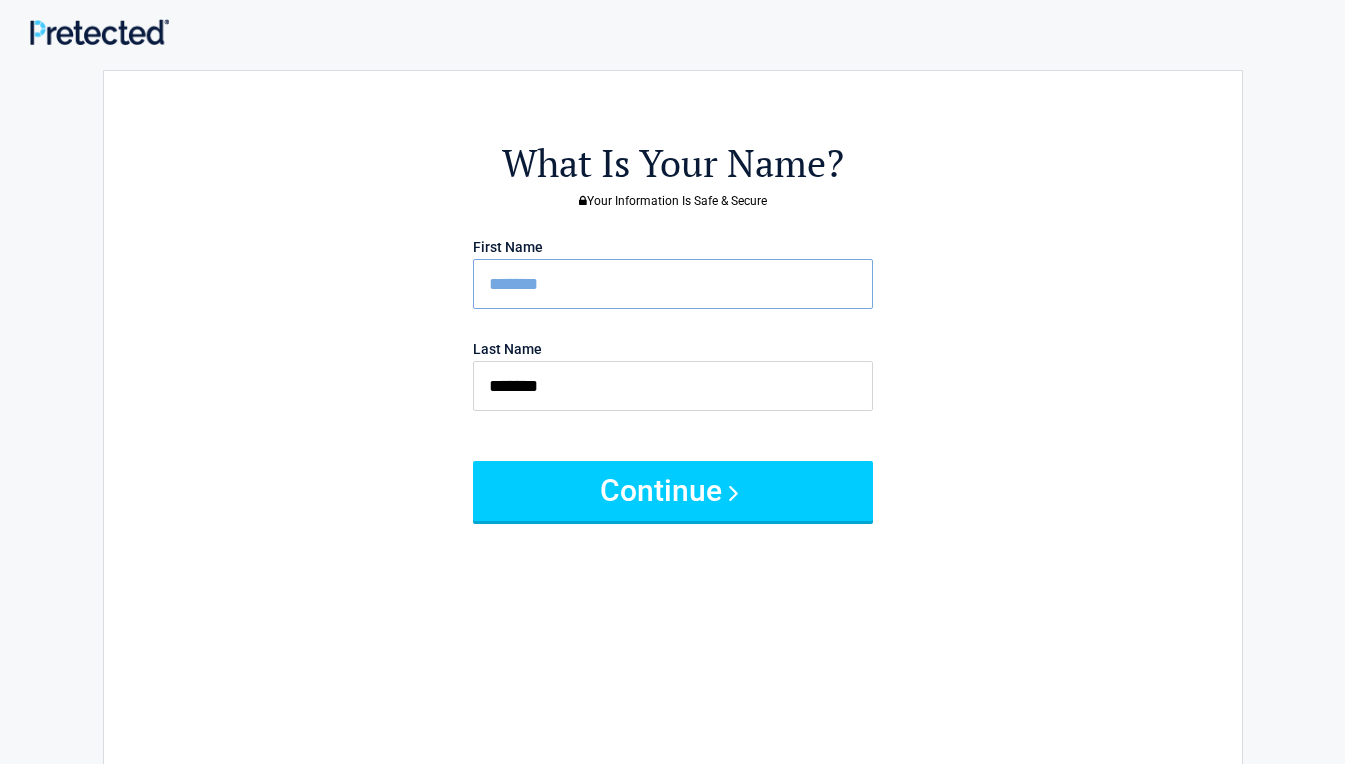 click on "Continue" at bounding box center [673, 491] 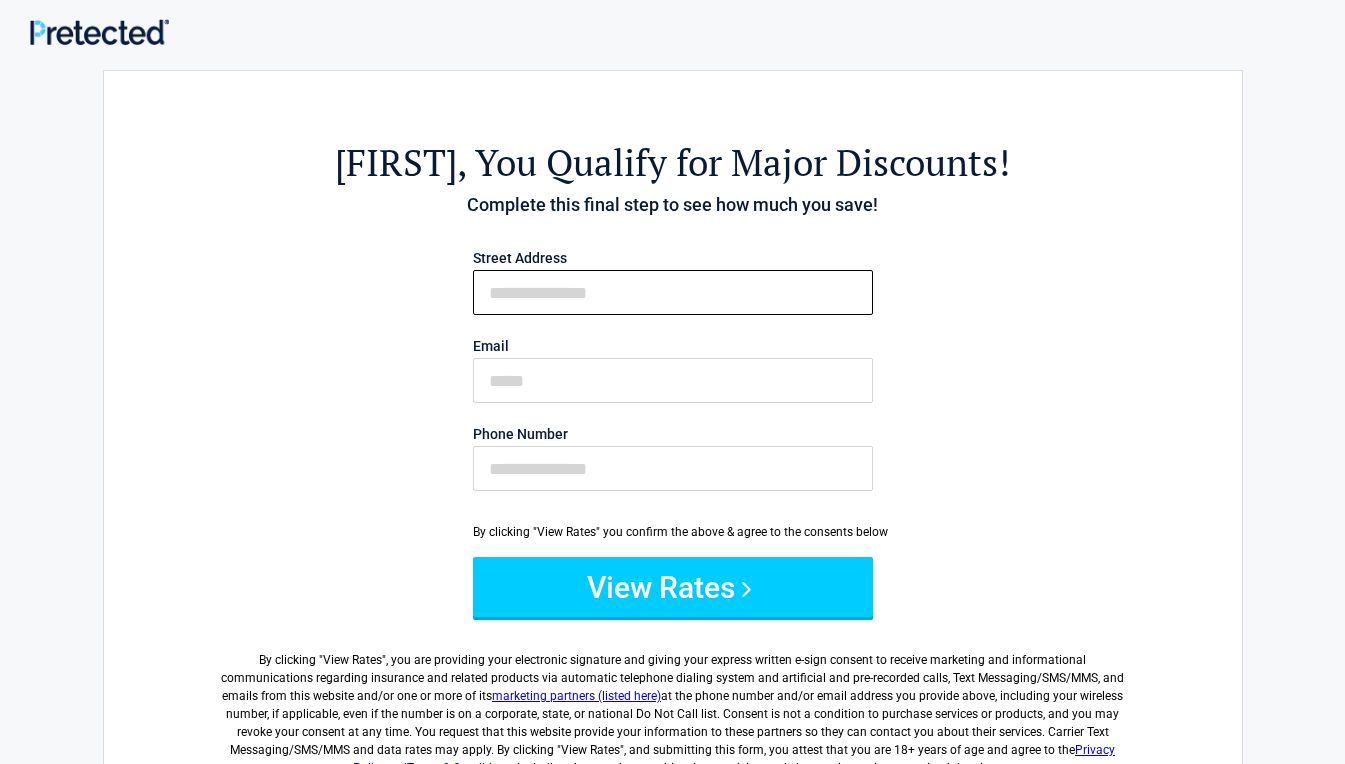click on "First Name" at bounding box center (673, 292) 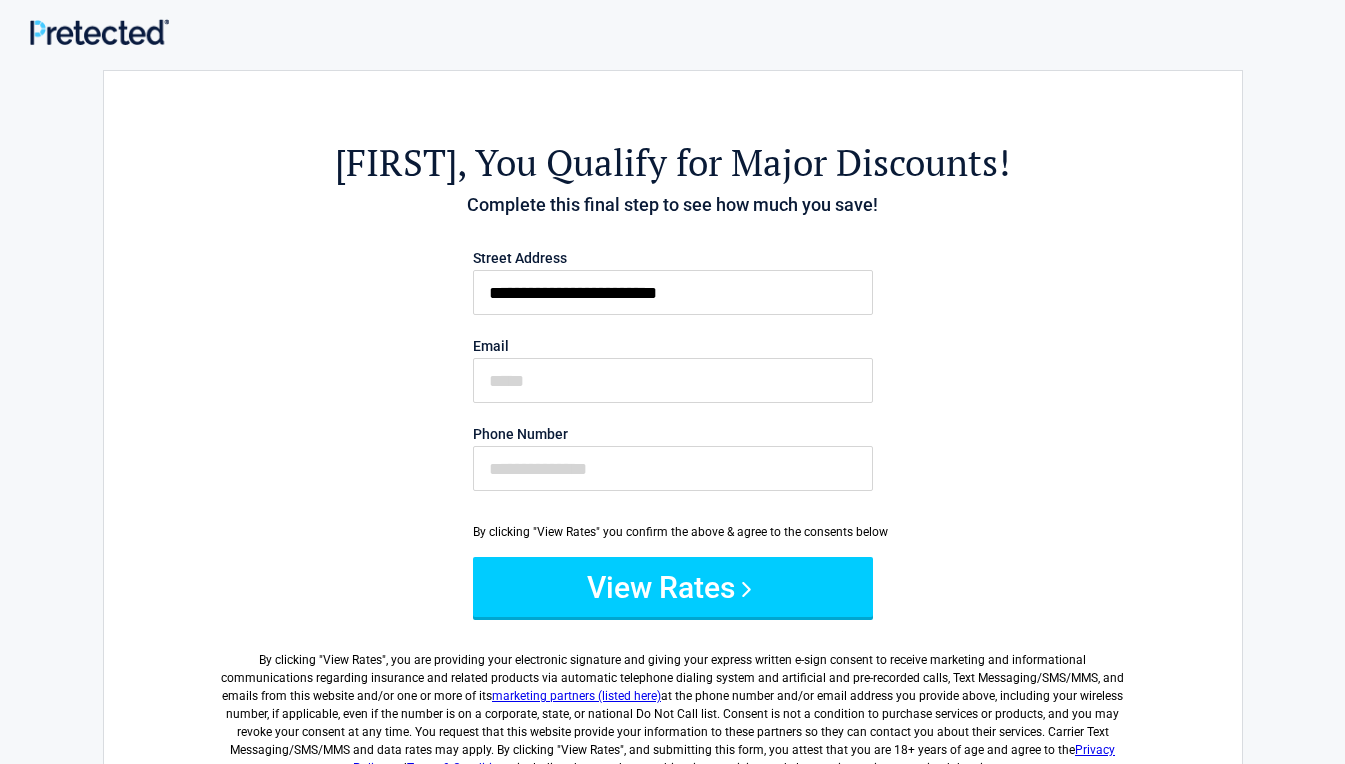 type on "**********" 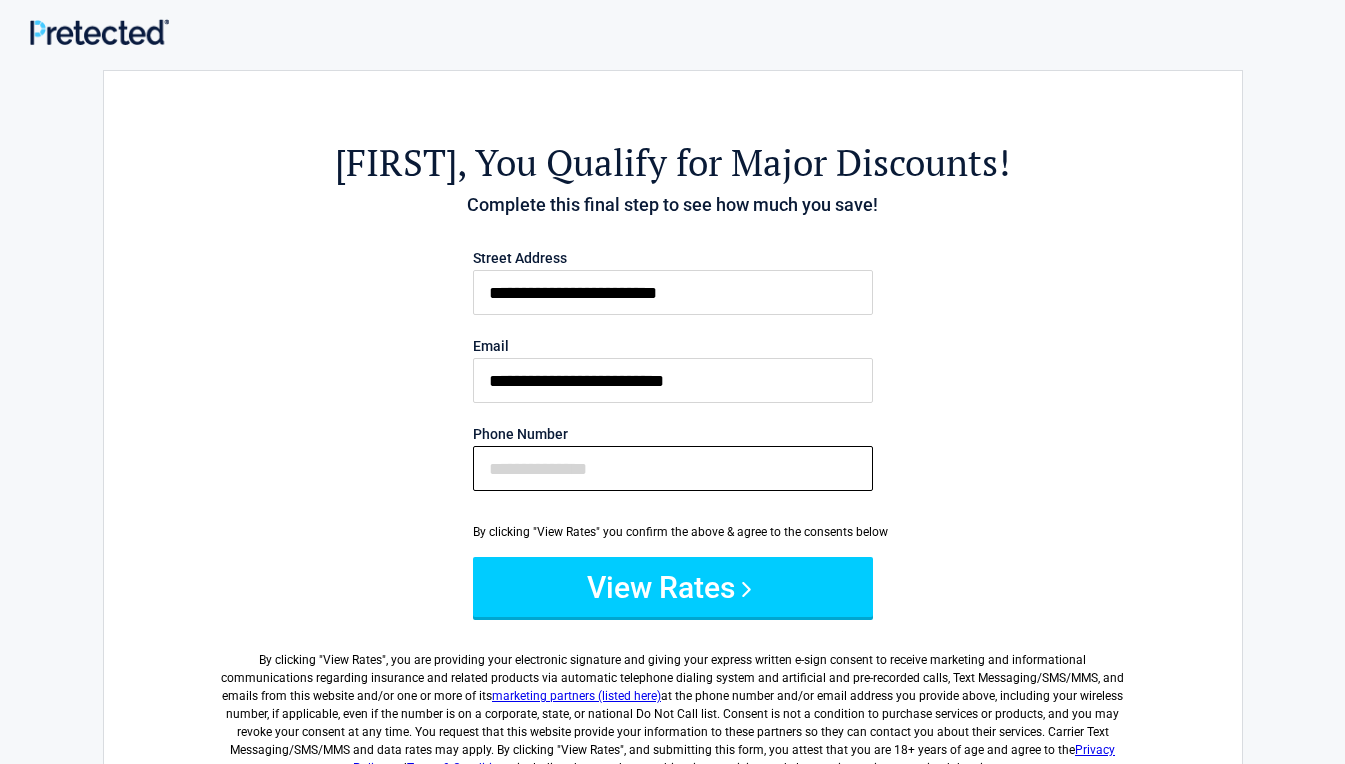 type on "**********" 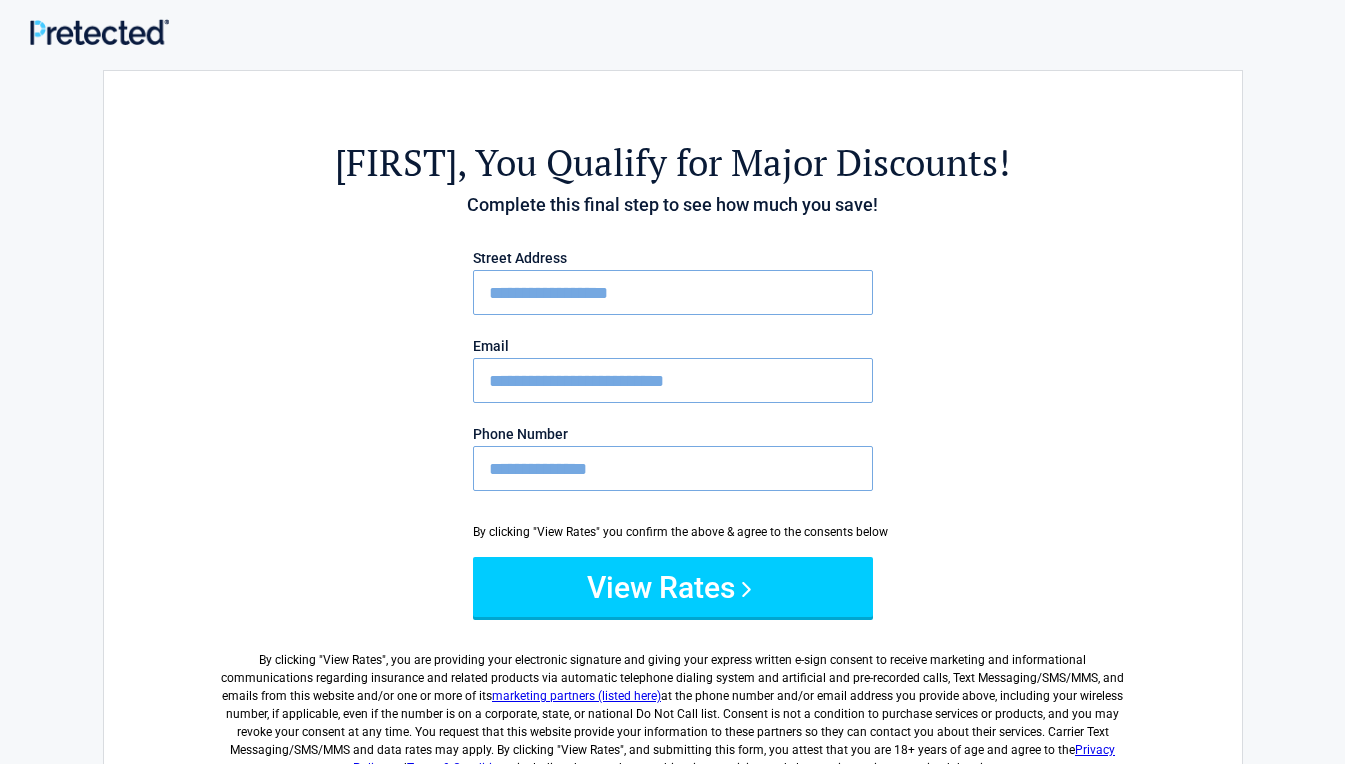drag, startPoint x: 698, startPoint y: 287, endPoint x: 444, endPoint y: 263, distance: 255.13133 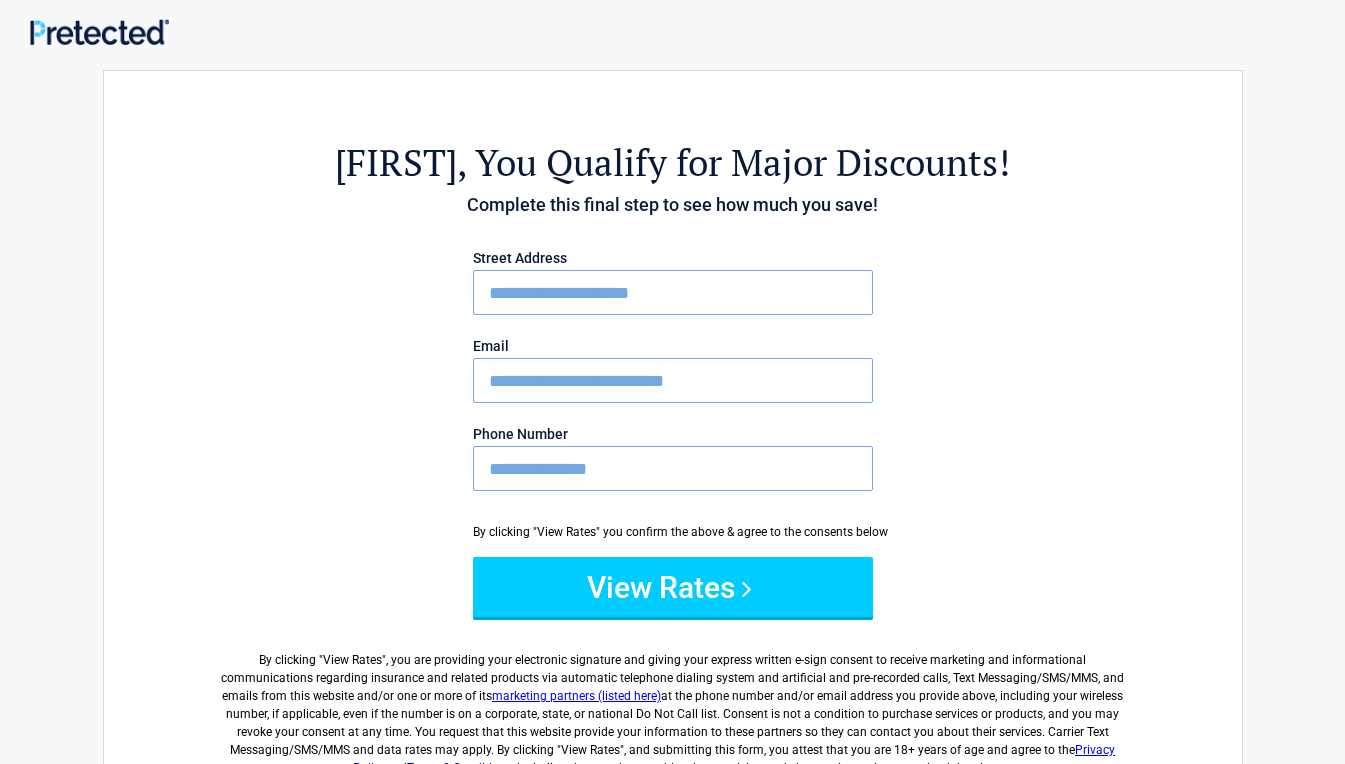type on "**********" 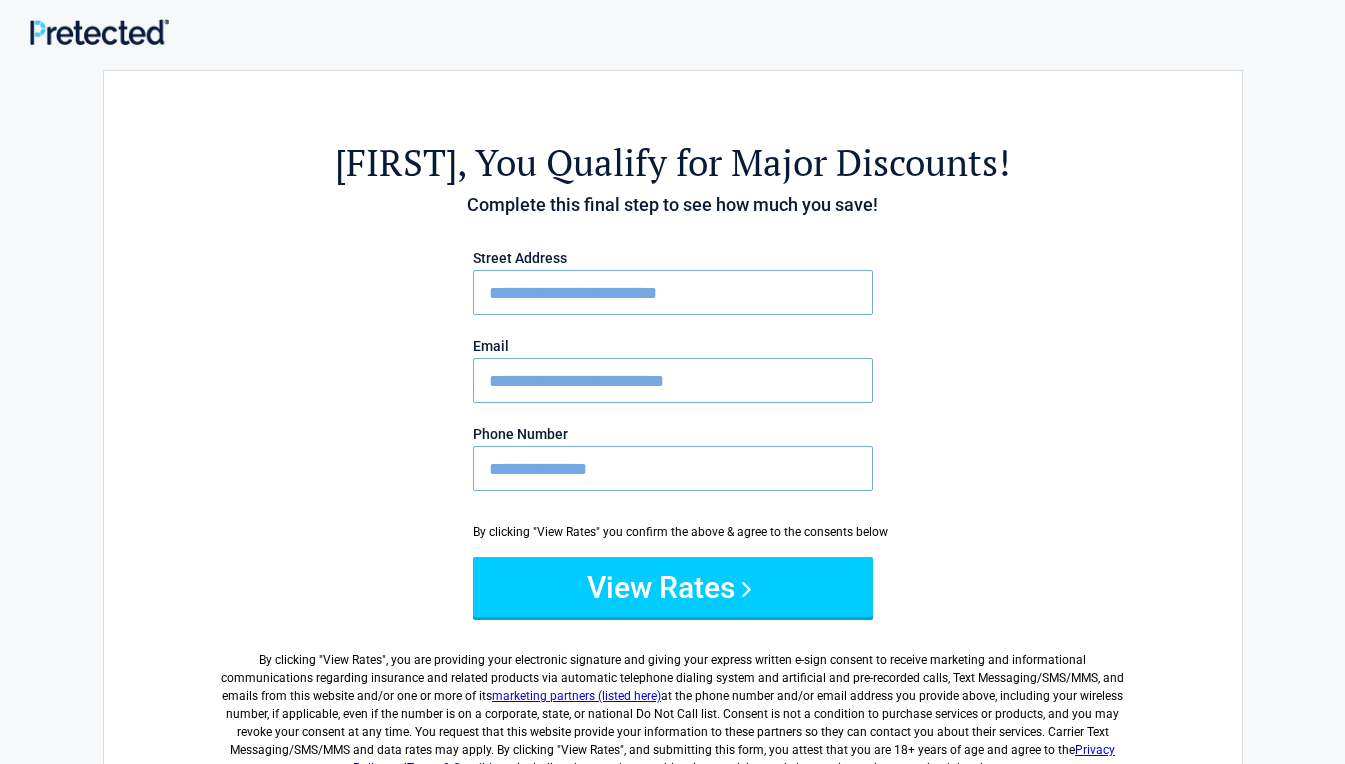 type 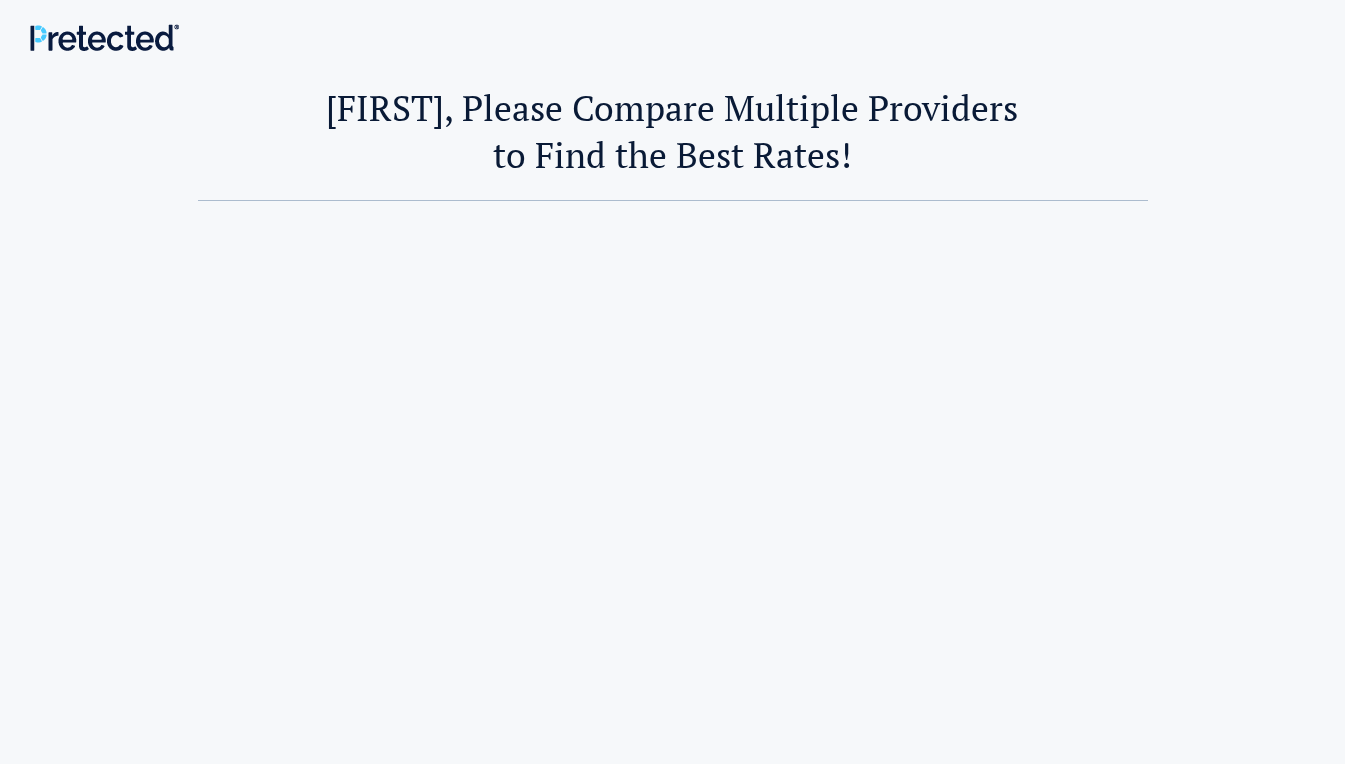 scroll, scrollTop: 0, scrollLeft: 0, axis: both 